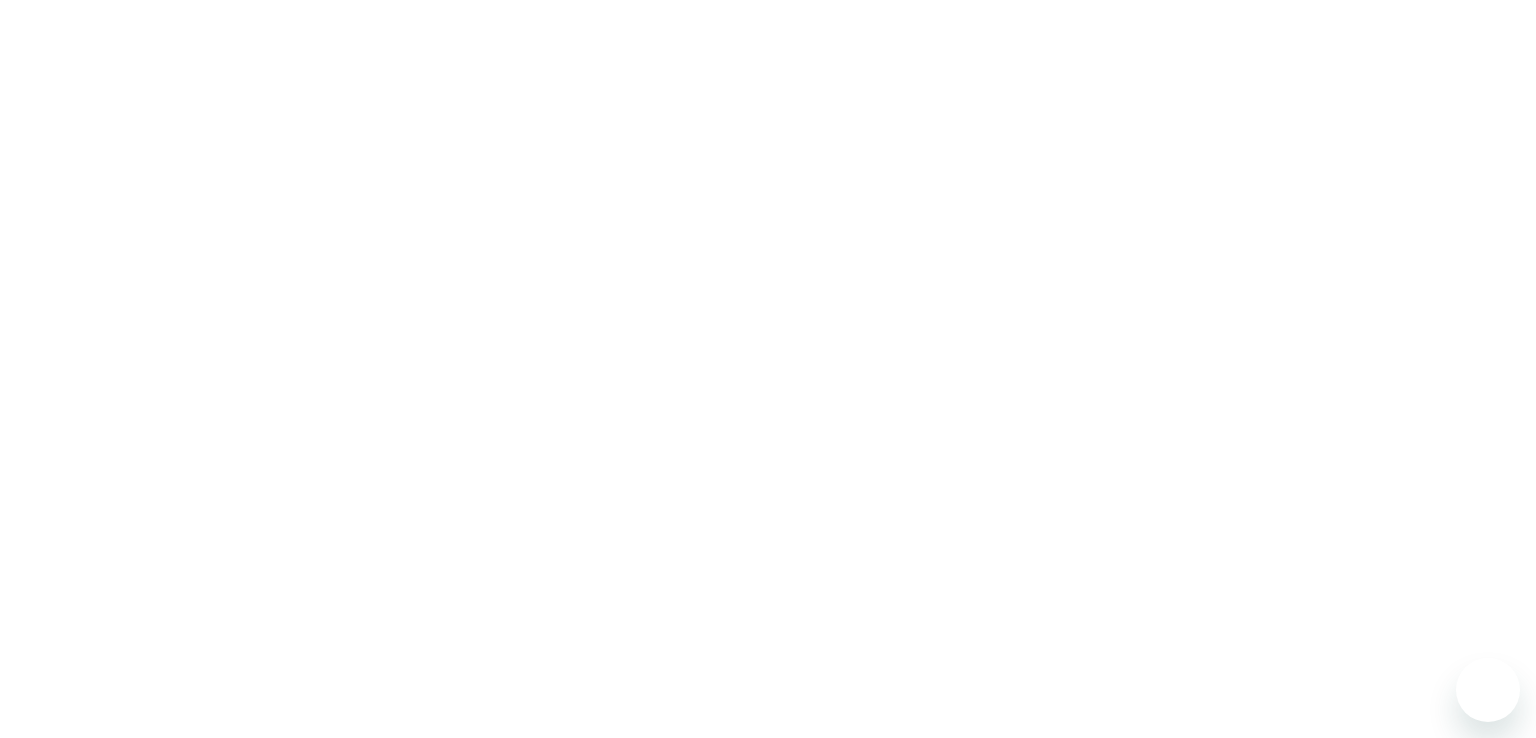 scroll, scrollTop: 0, scrollLeft: 0, axis: both 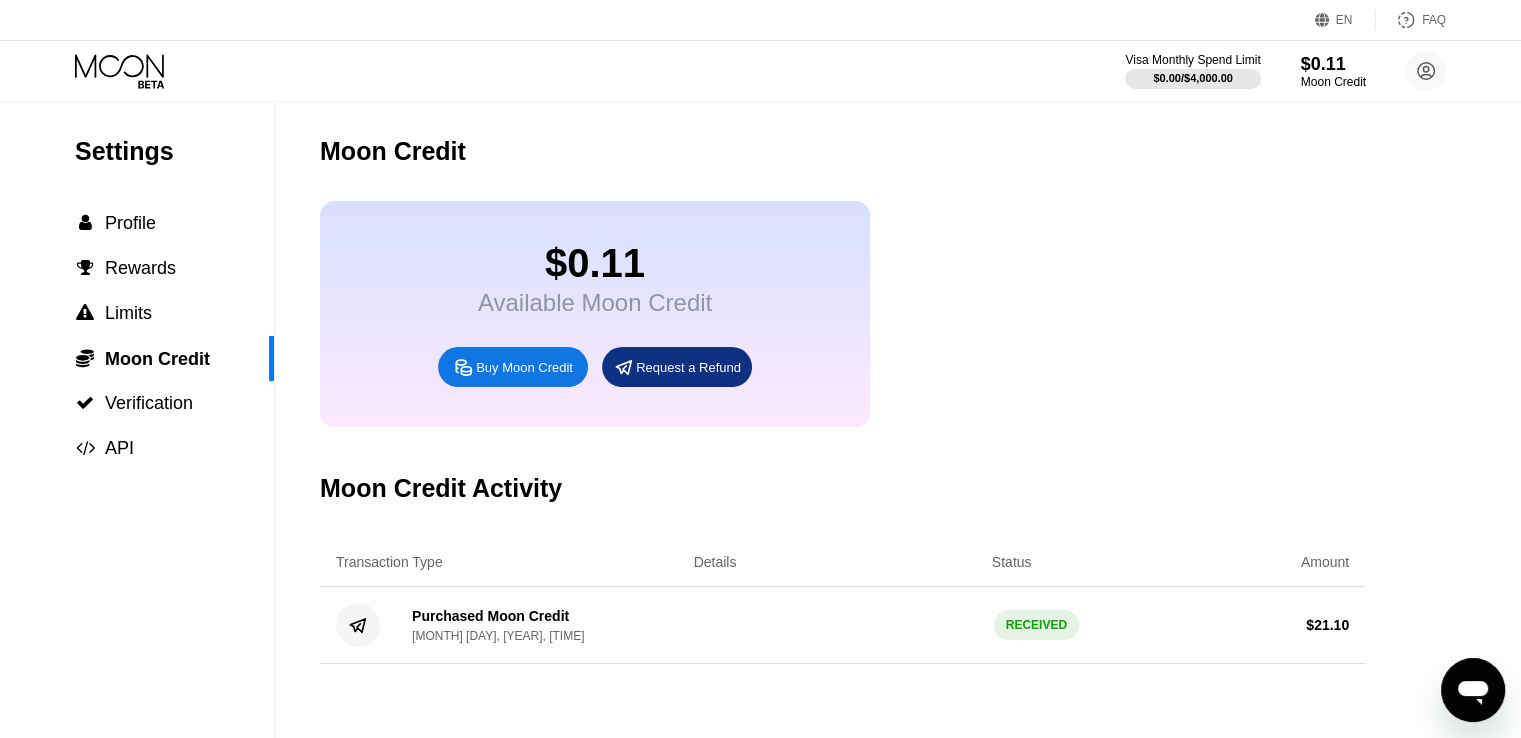 click on "$0.11 Available Moon Credit Buy Moon Credit Request a Refund" at bounding box center [842, 314] 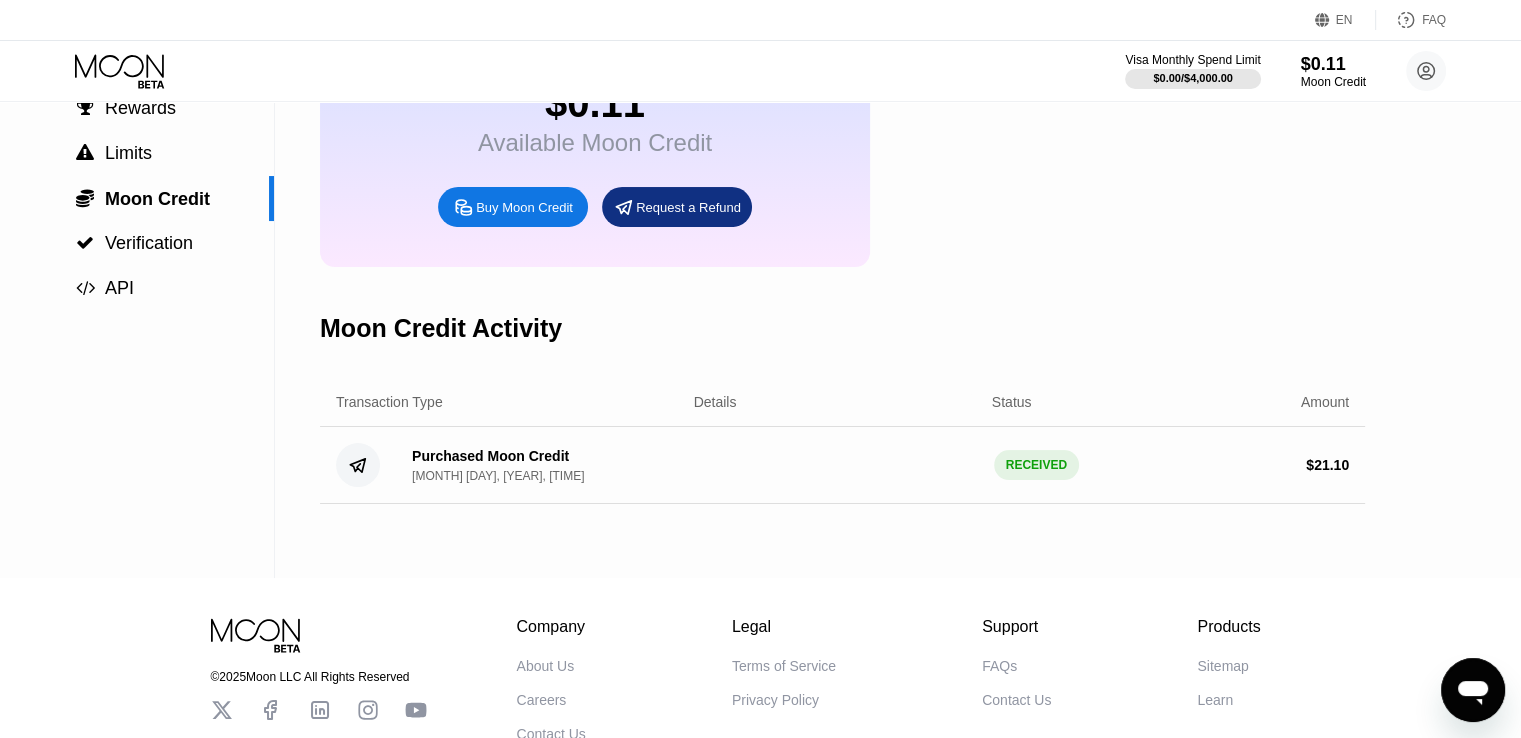scroll, scrollTop: 80, scrollLeft: 0, axis: vertical 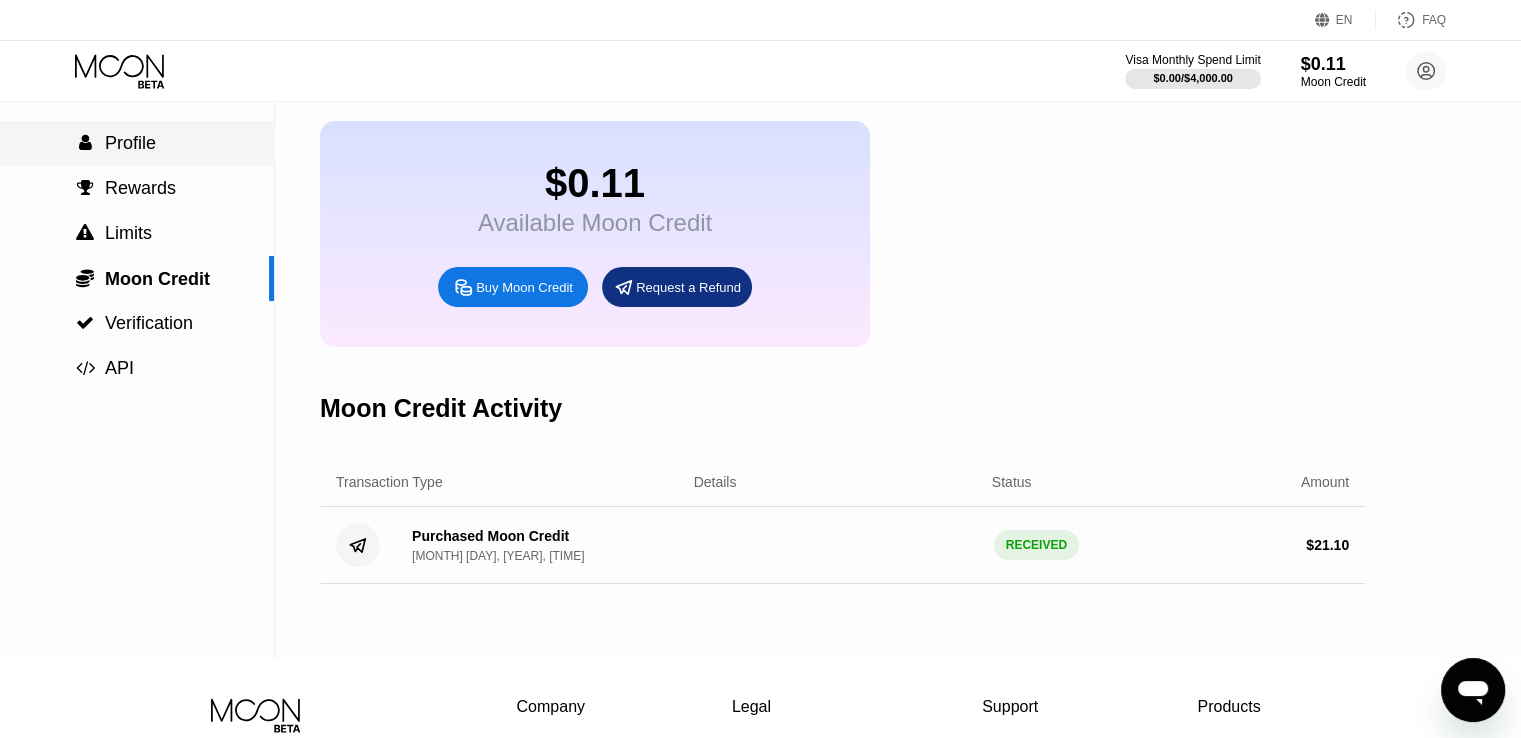 click on " Profile" at bounding box center [137, 143] 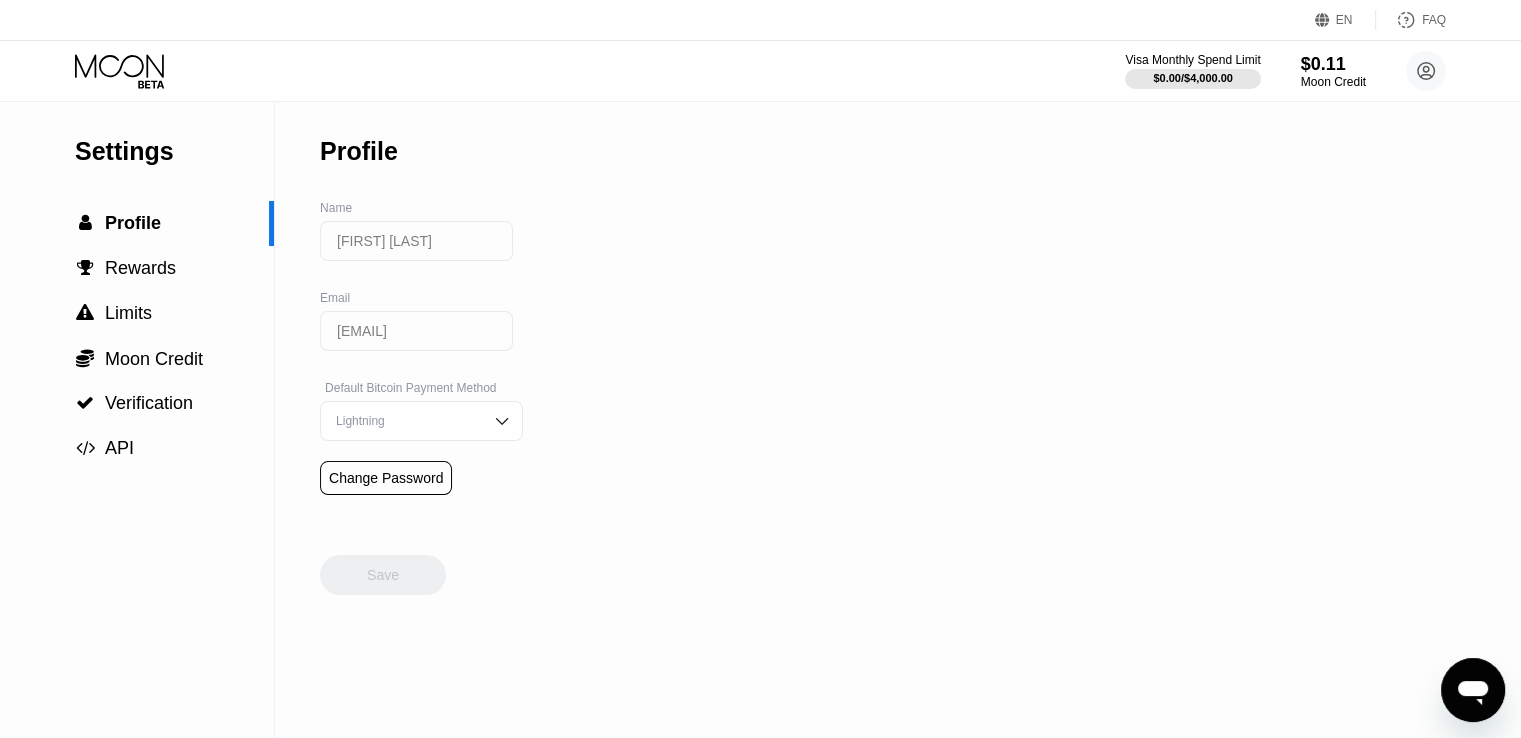 scroll, scrollTop: 0, scrollLeft: 0, axis: both 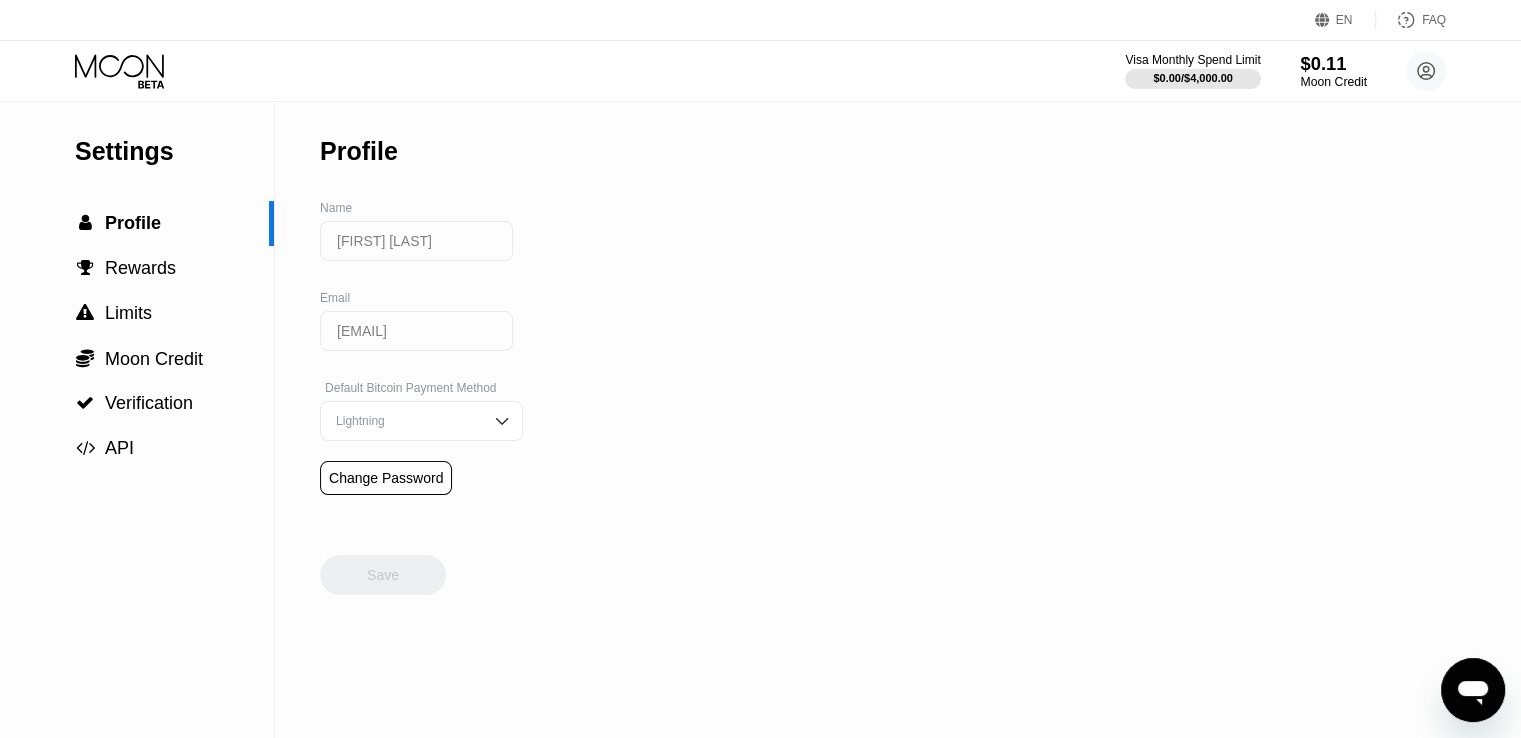 click on "Moon Credit" at bounding box center [1333, 82] 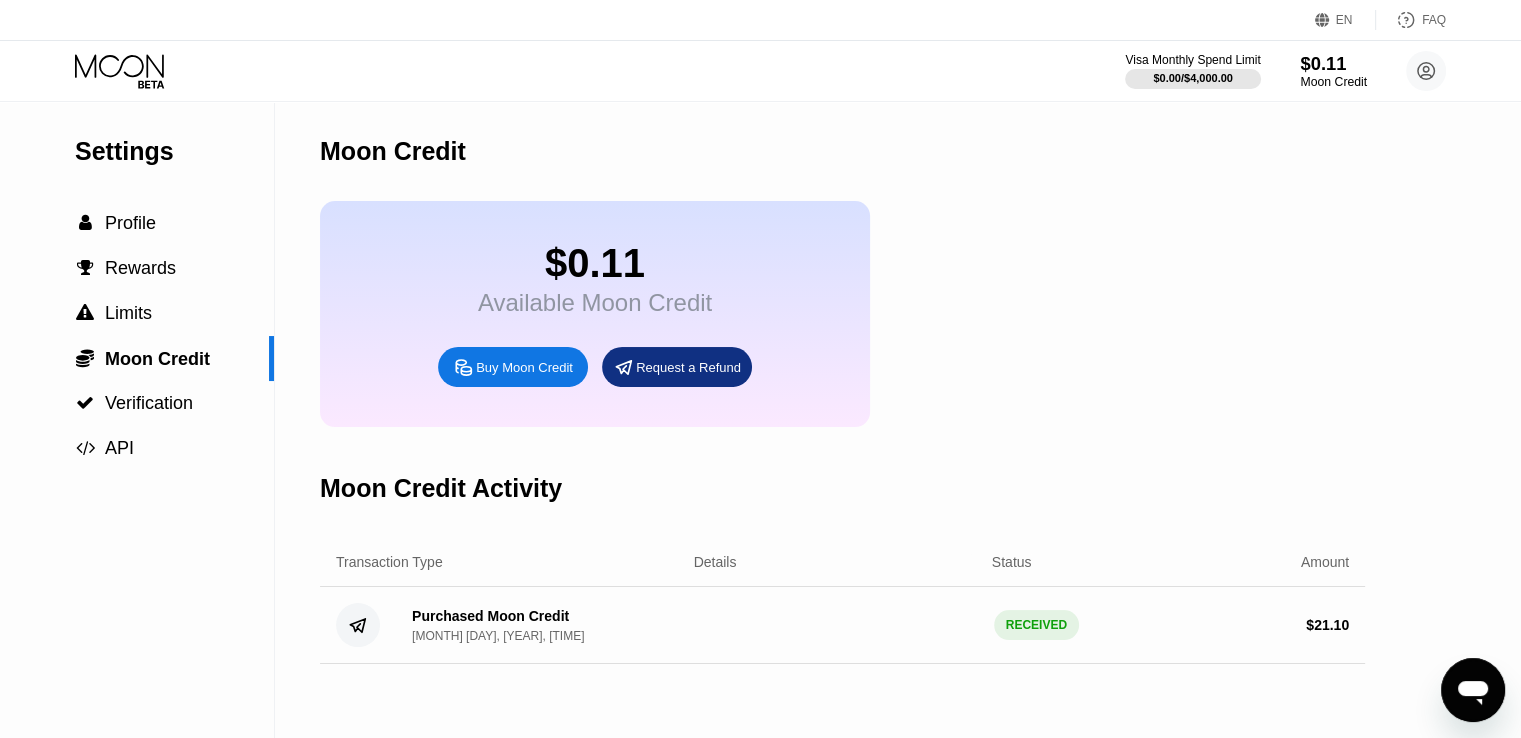 click on "Moon Credit" at bounding box center [1333, 82] 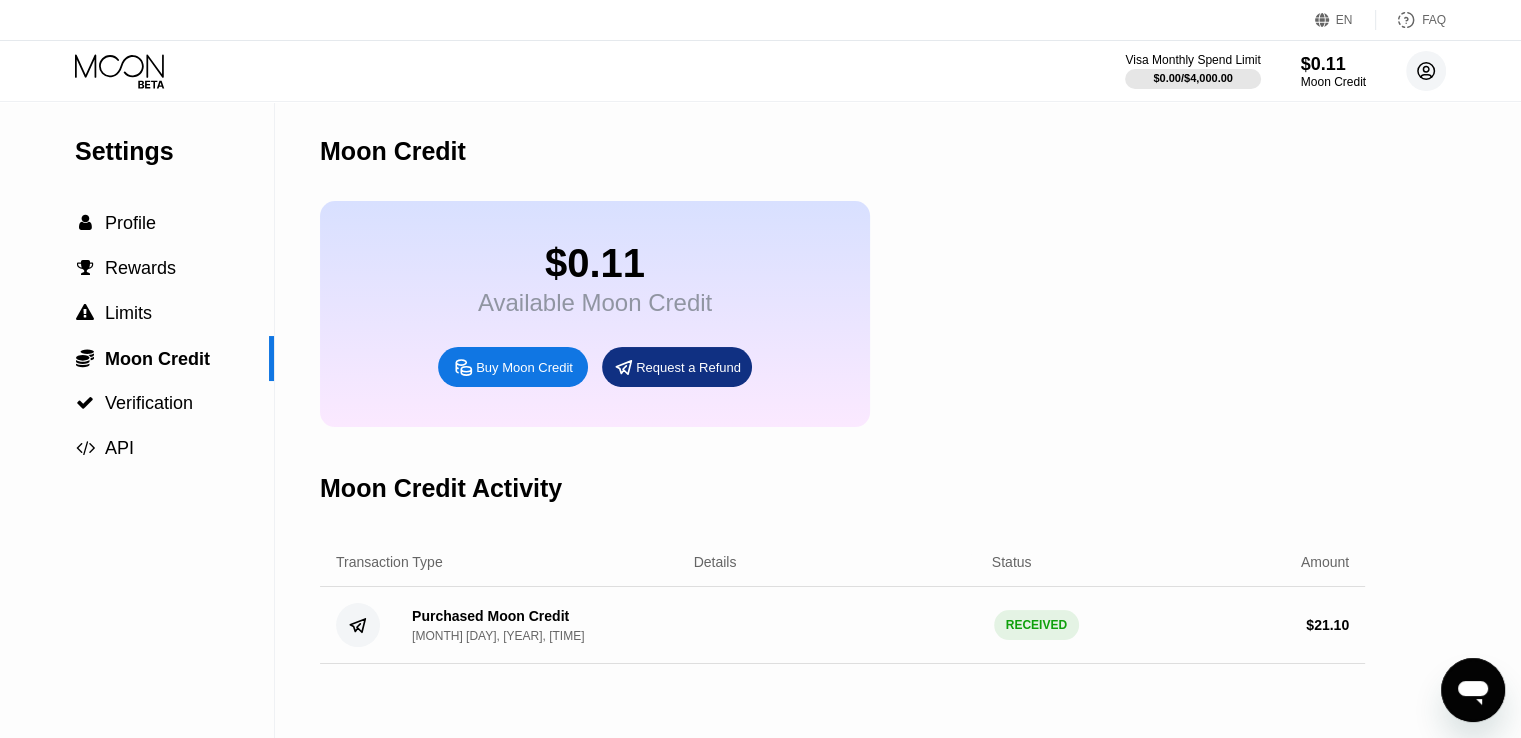click 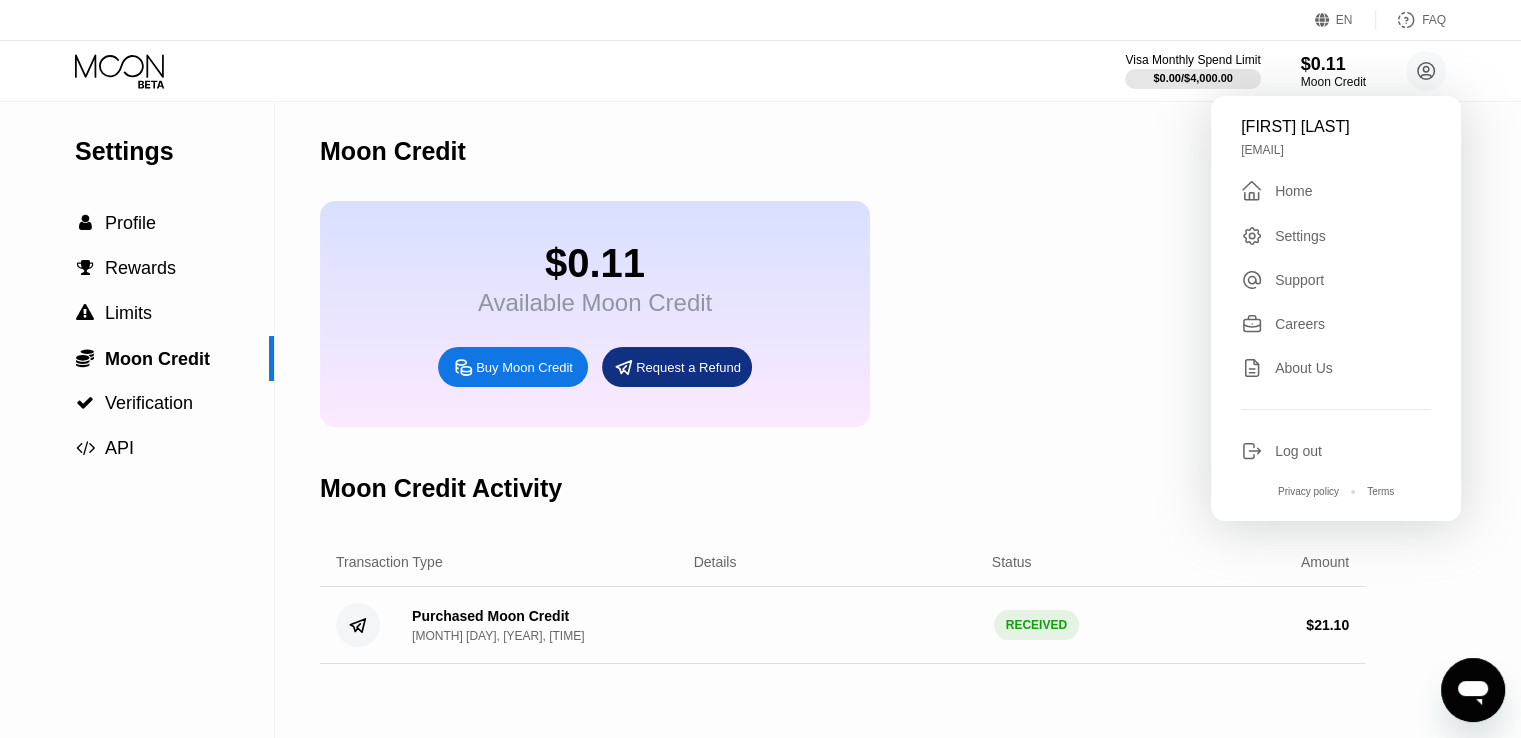 click on " Home" at bounding box center (1336, 191) 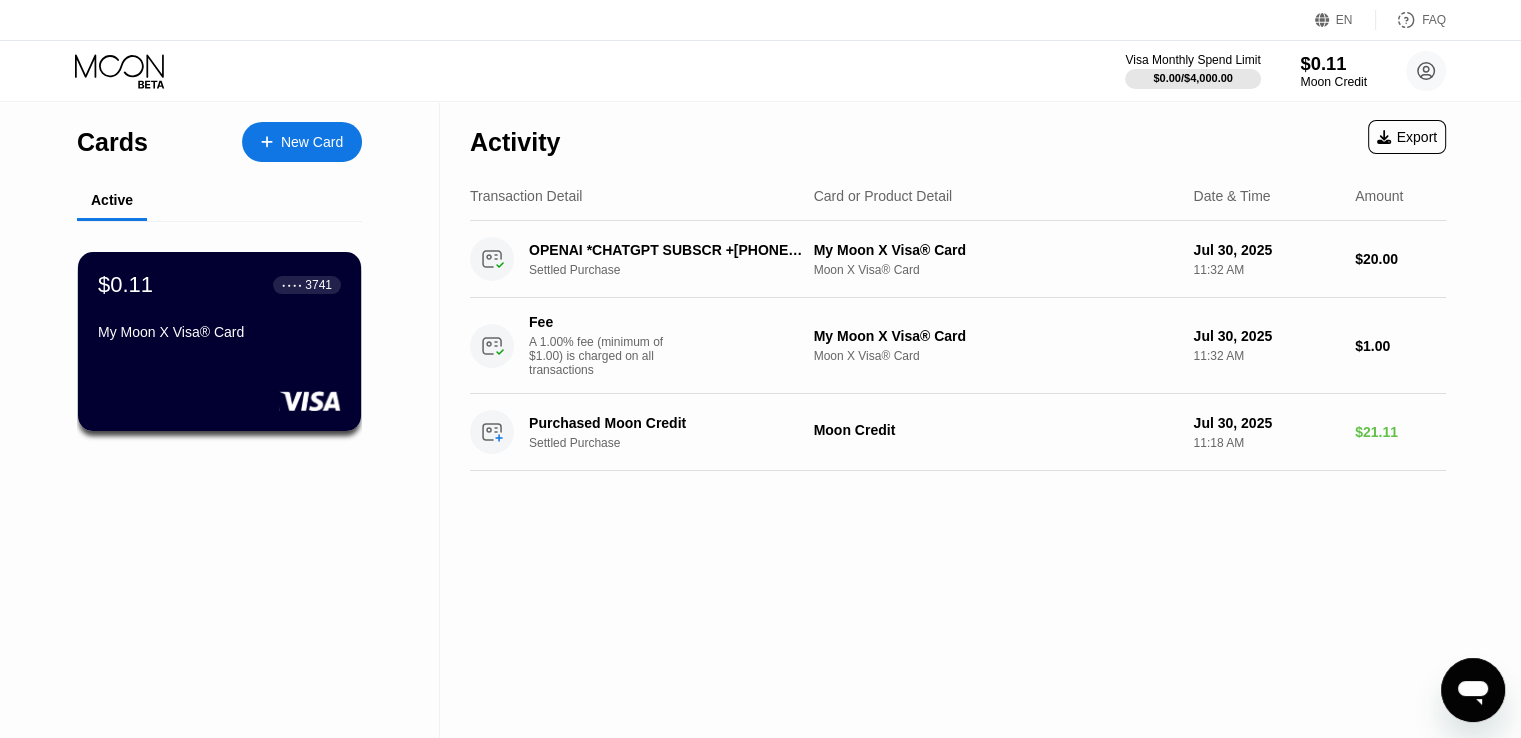 click on "$0.11" at bounding box center [1333, 63] 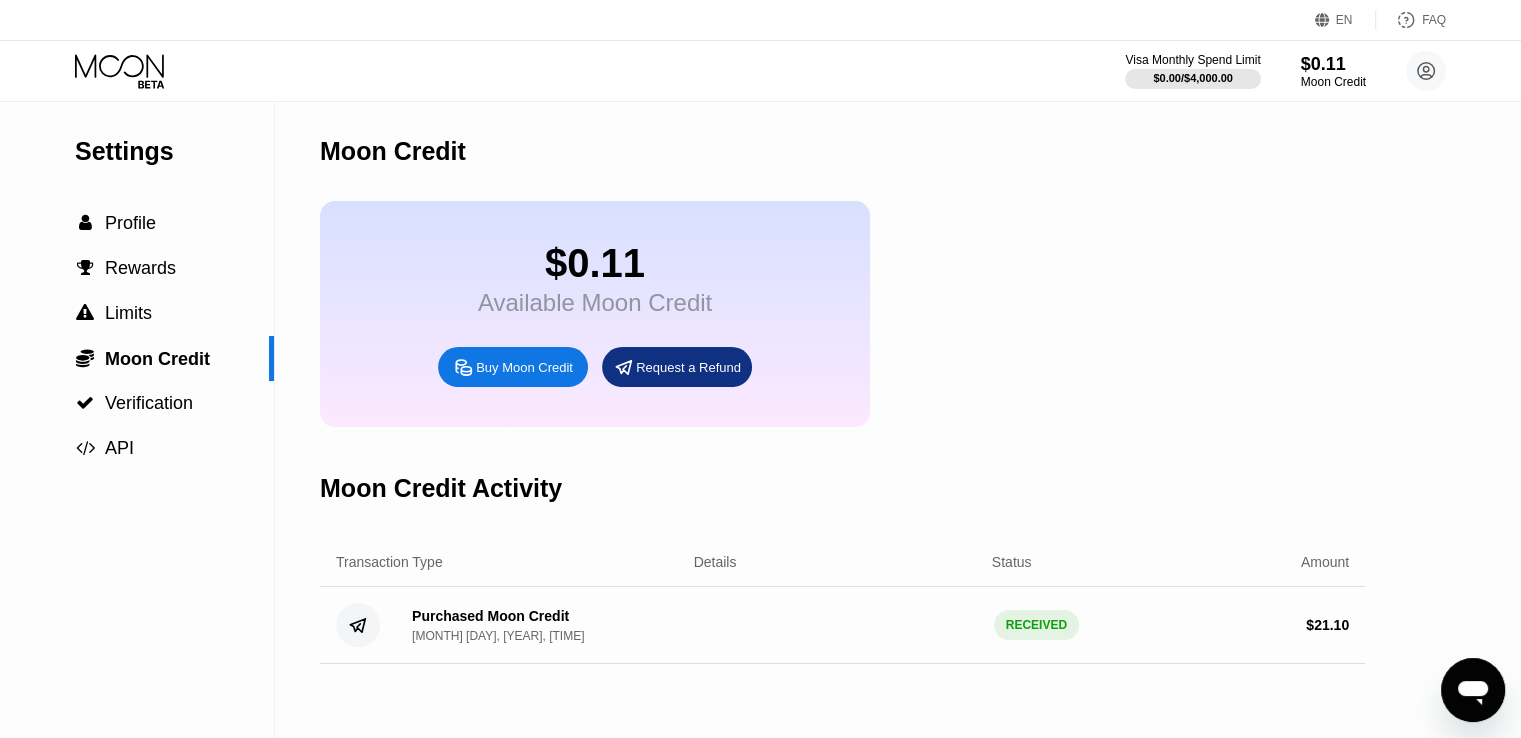 click on "Buy Moon Credit" at bounding box center (524, 367) 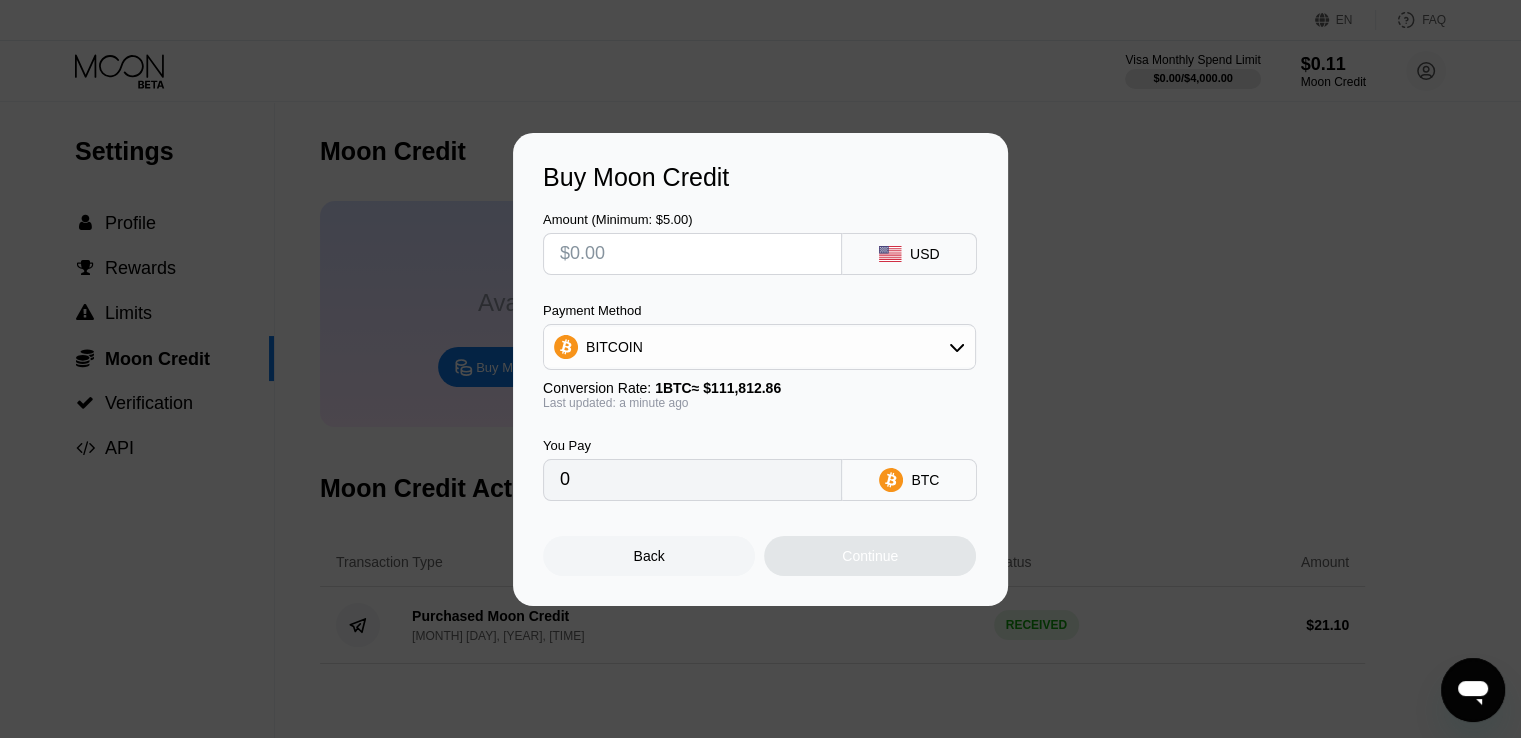 click on "BITCOIN" at bounding box center (759, 347) 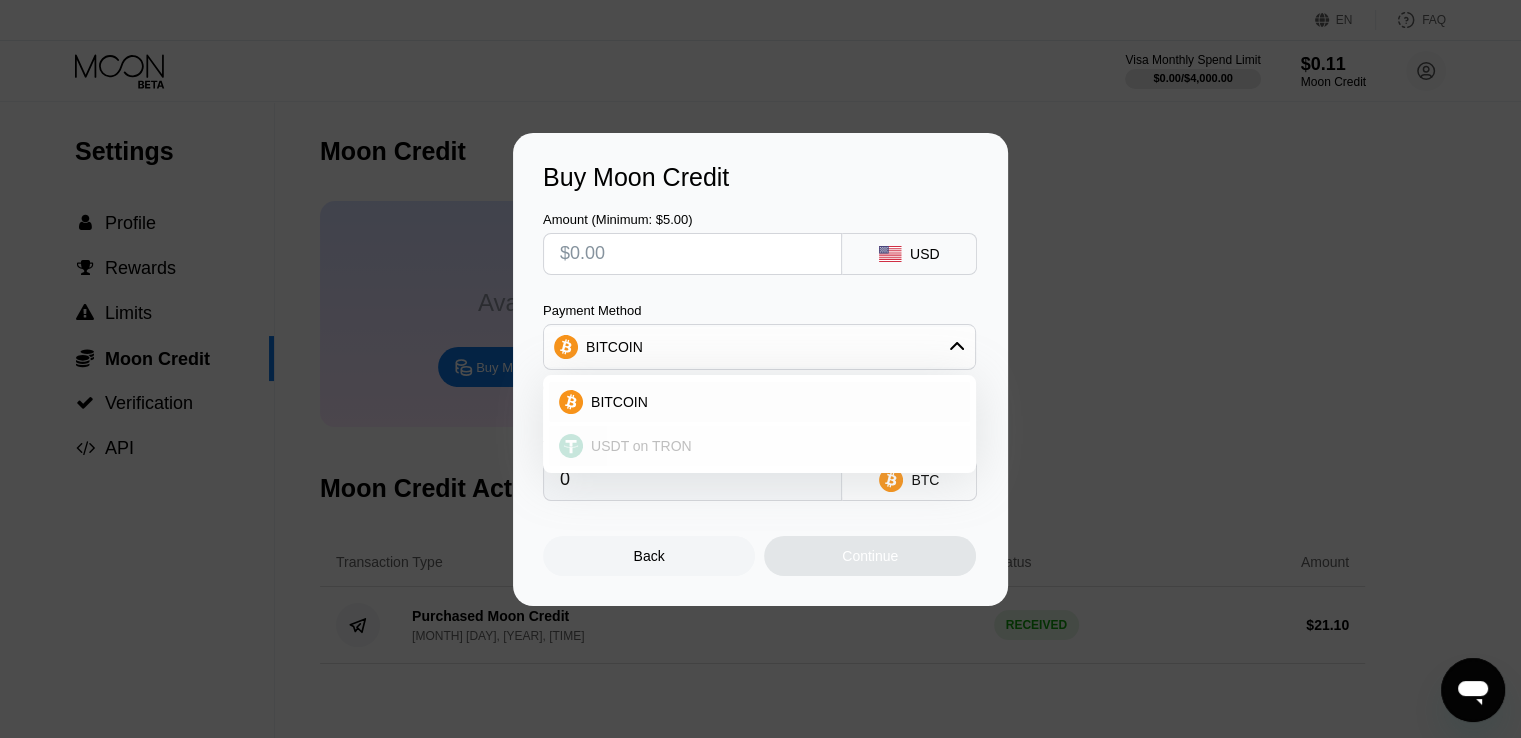 click on "USDT on TRON" at bounding box center (759, 446) 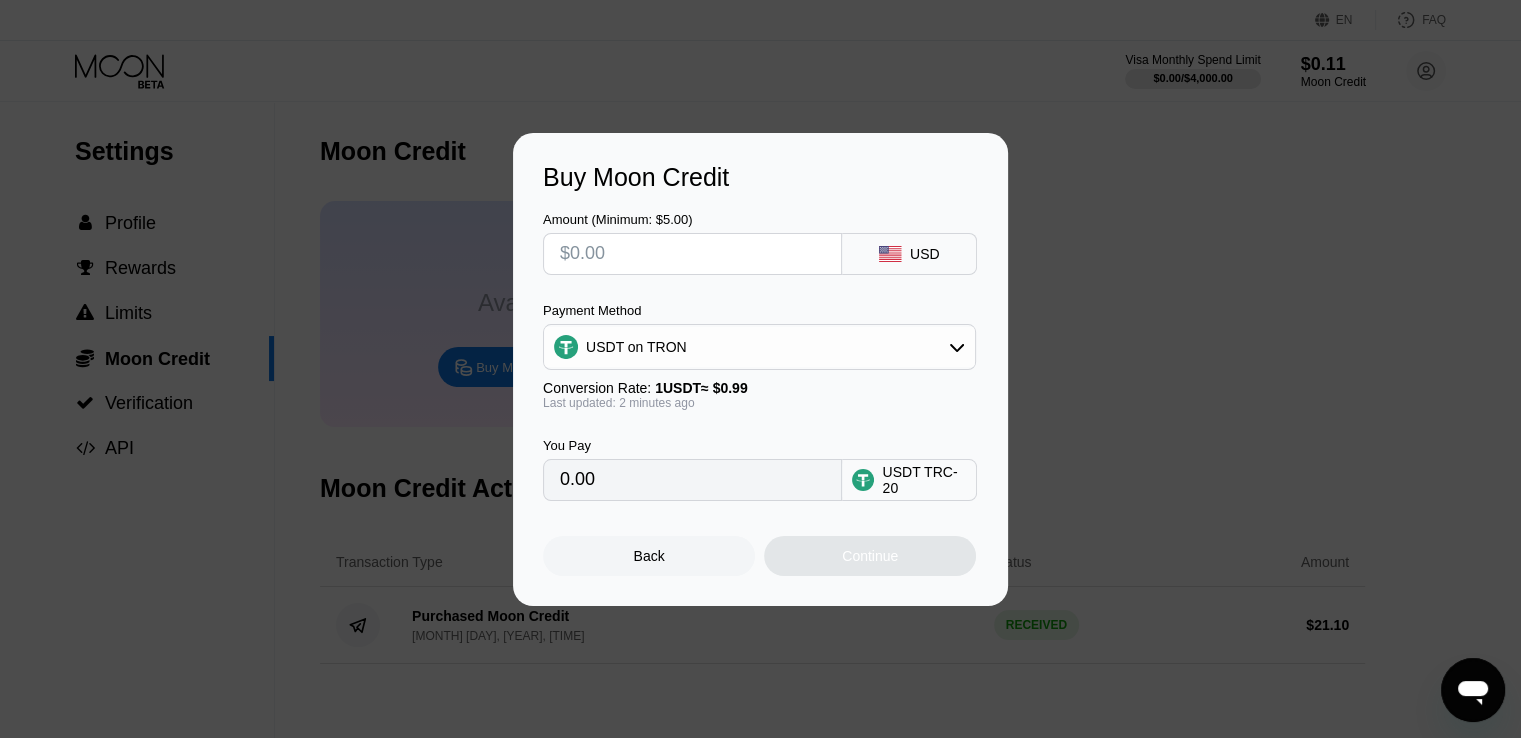 type on "0.00" 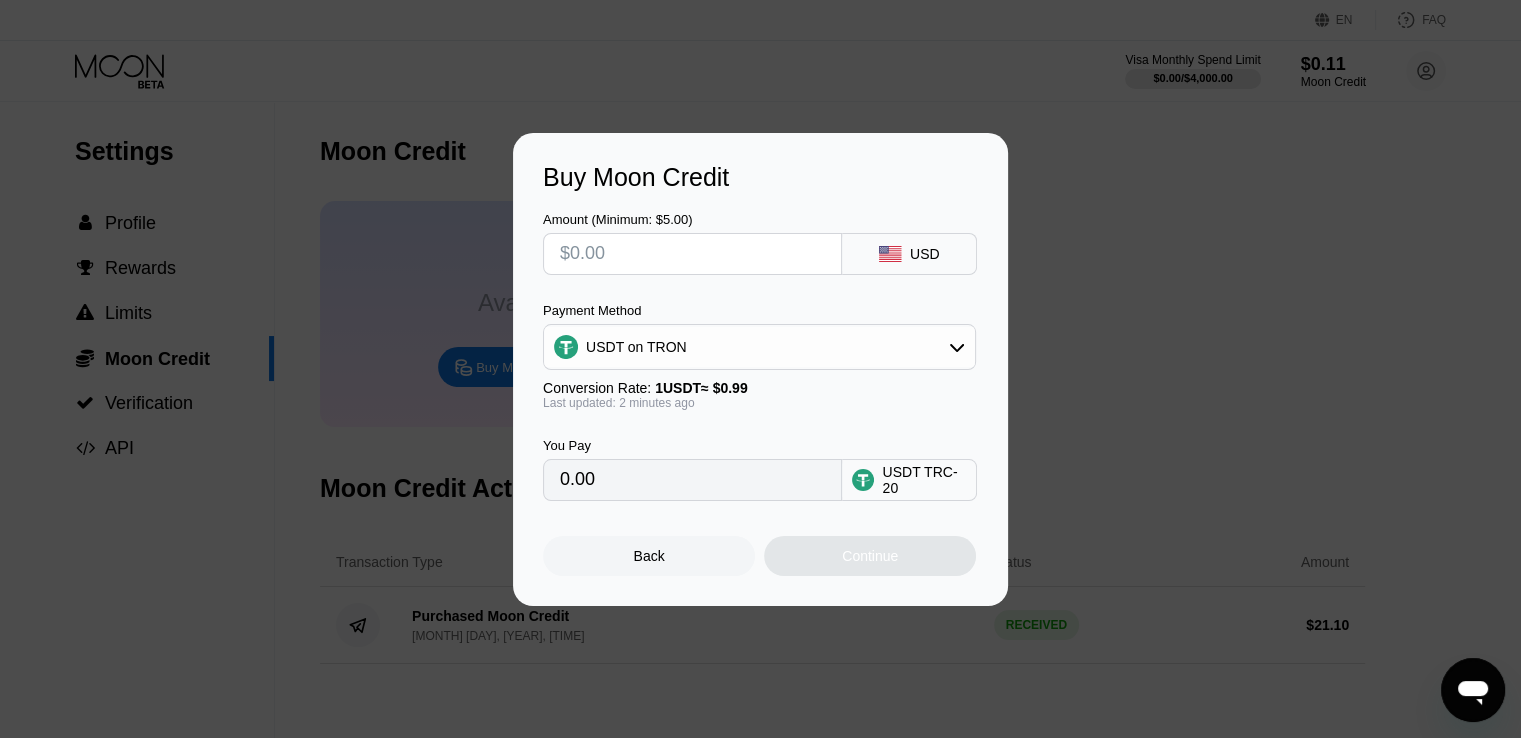 click at bounding box center (692, 254) 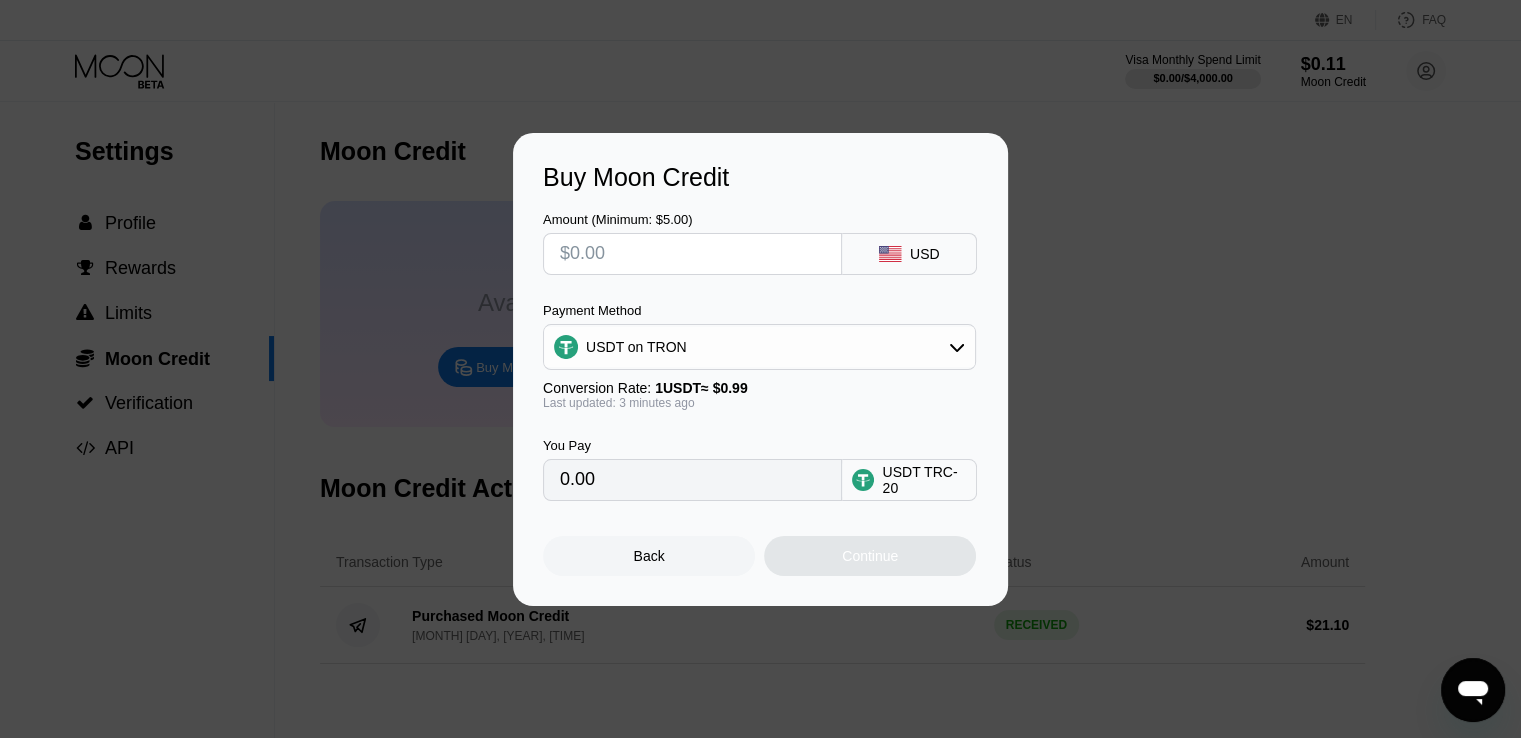 type on "$2" 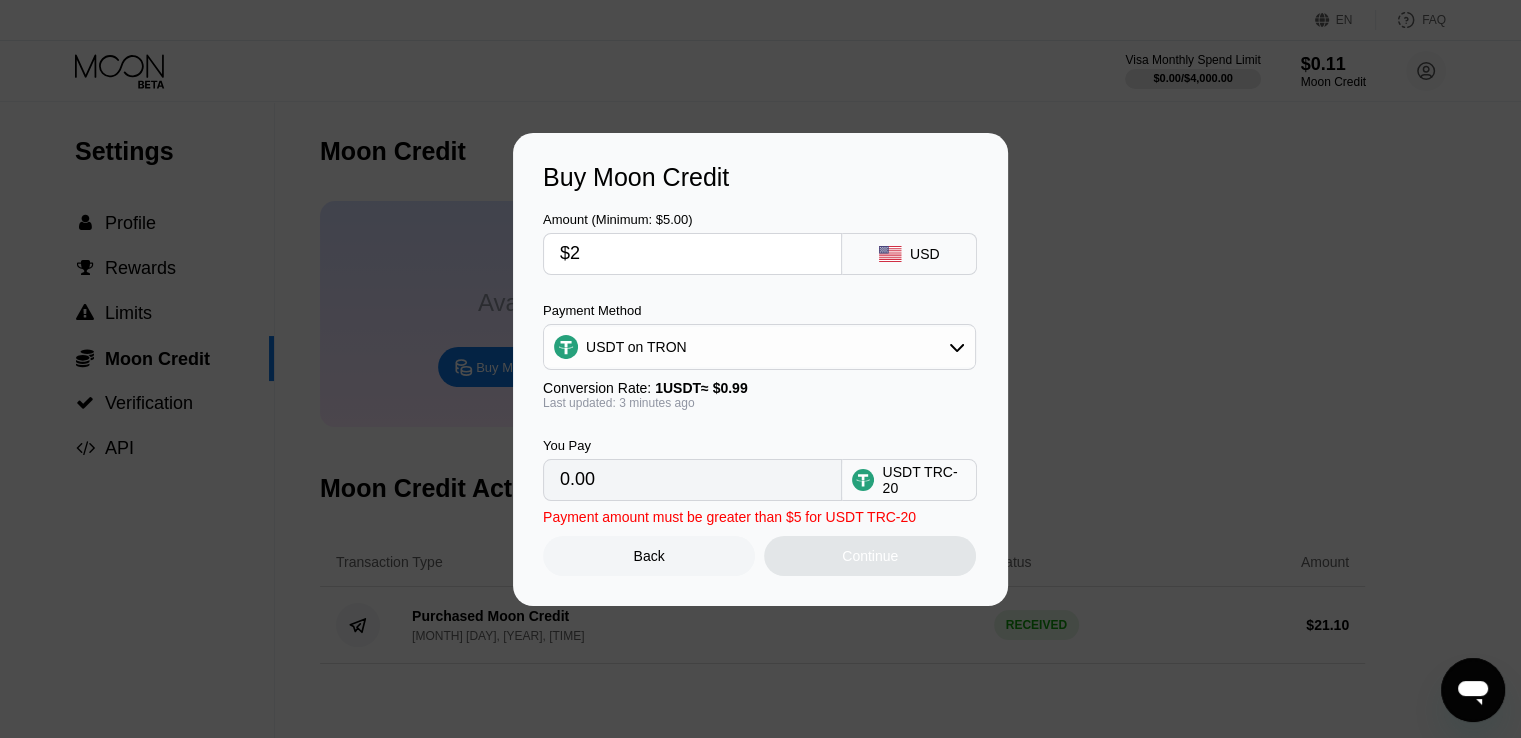 type on "2.02" 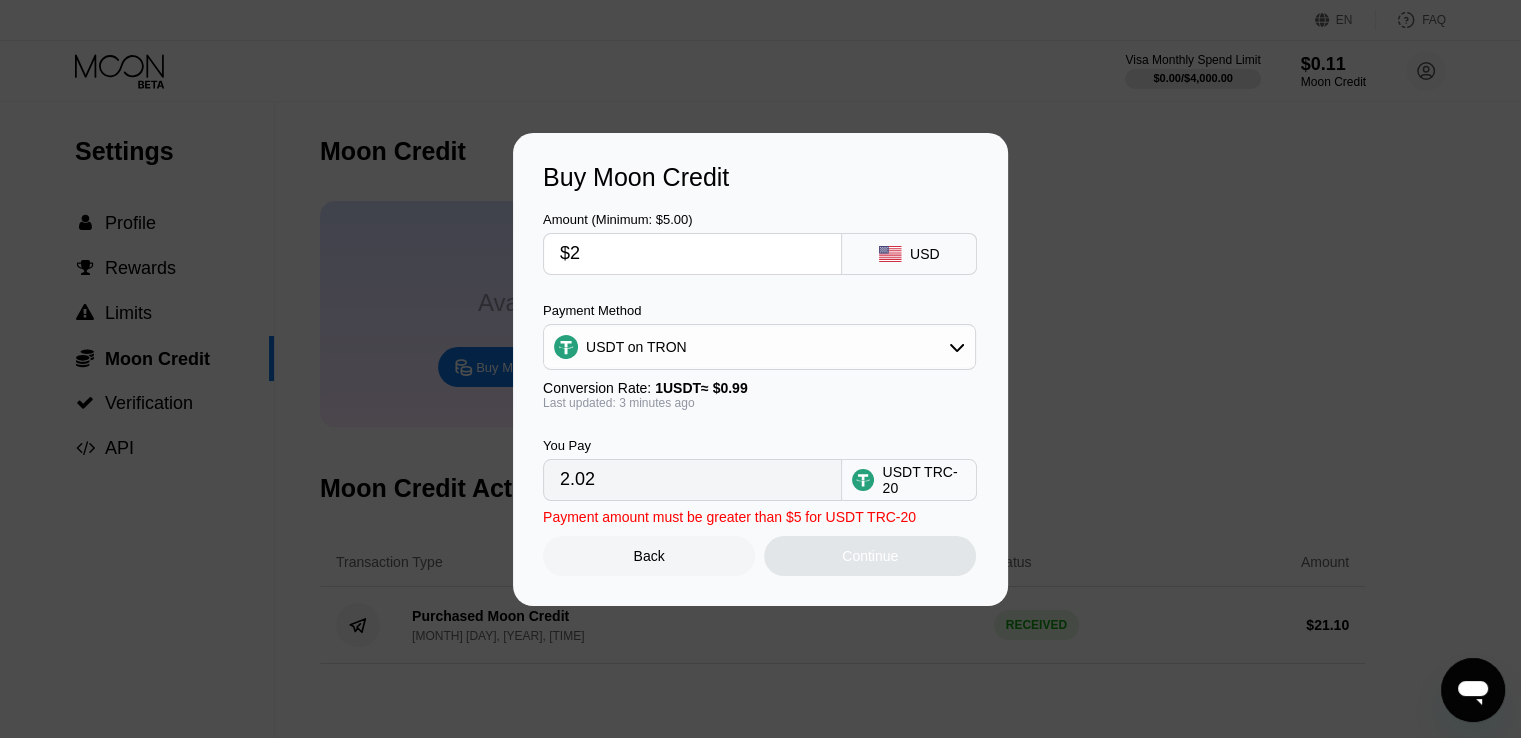 type on "$21" 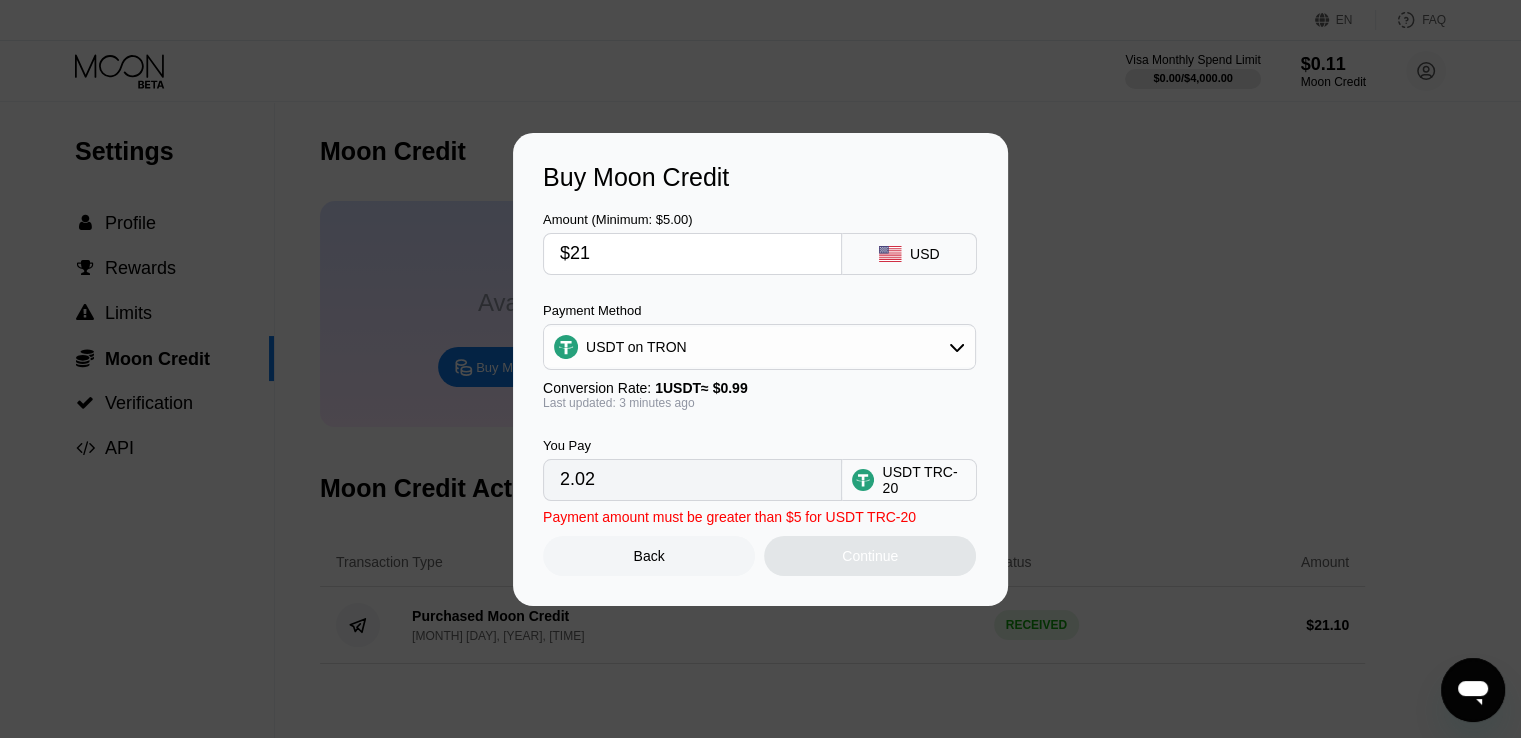 type on "21.21" 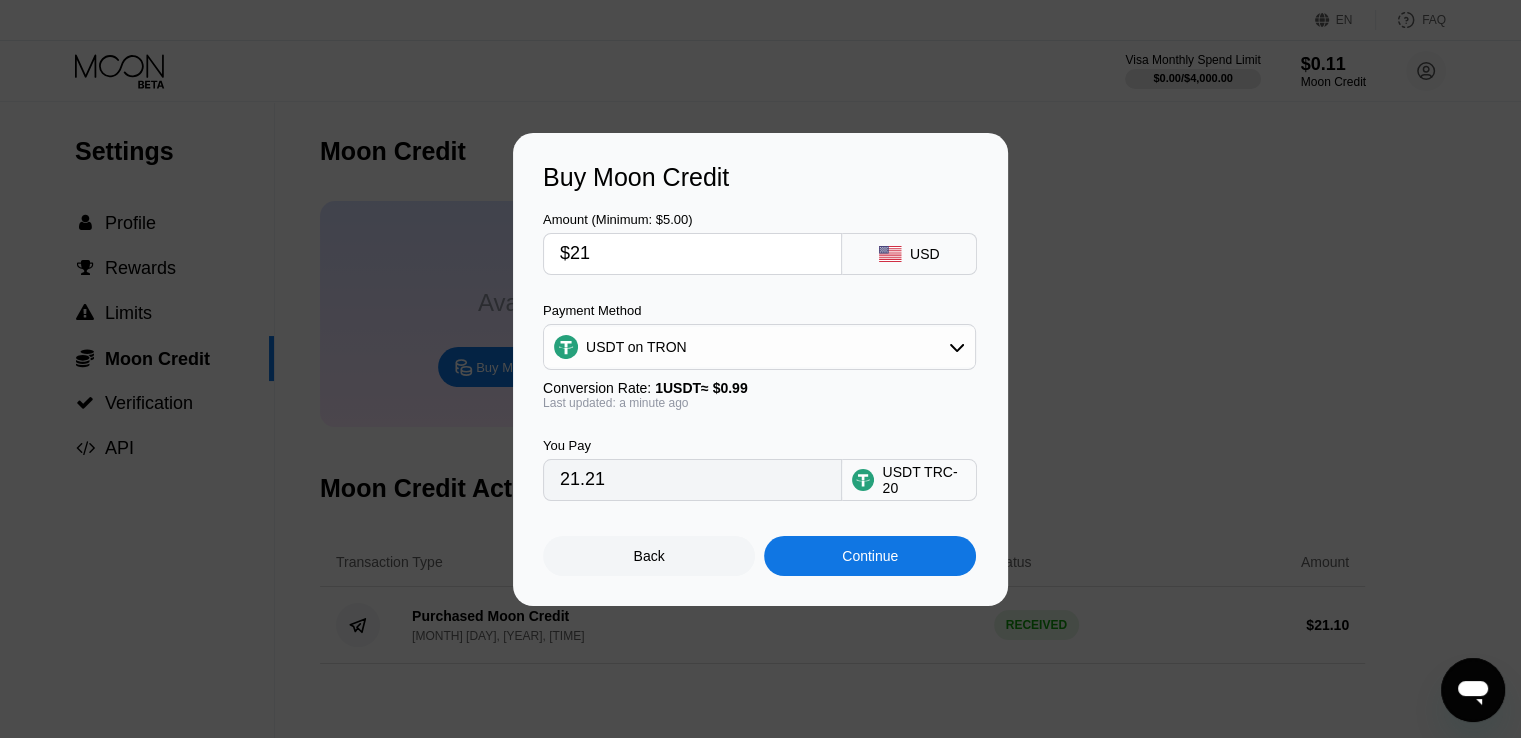type on "$21" 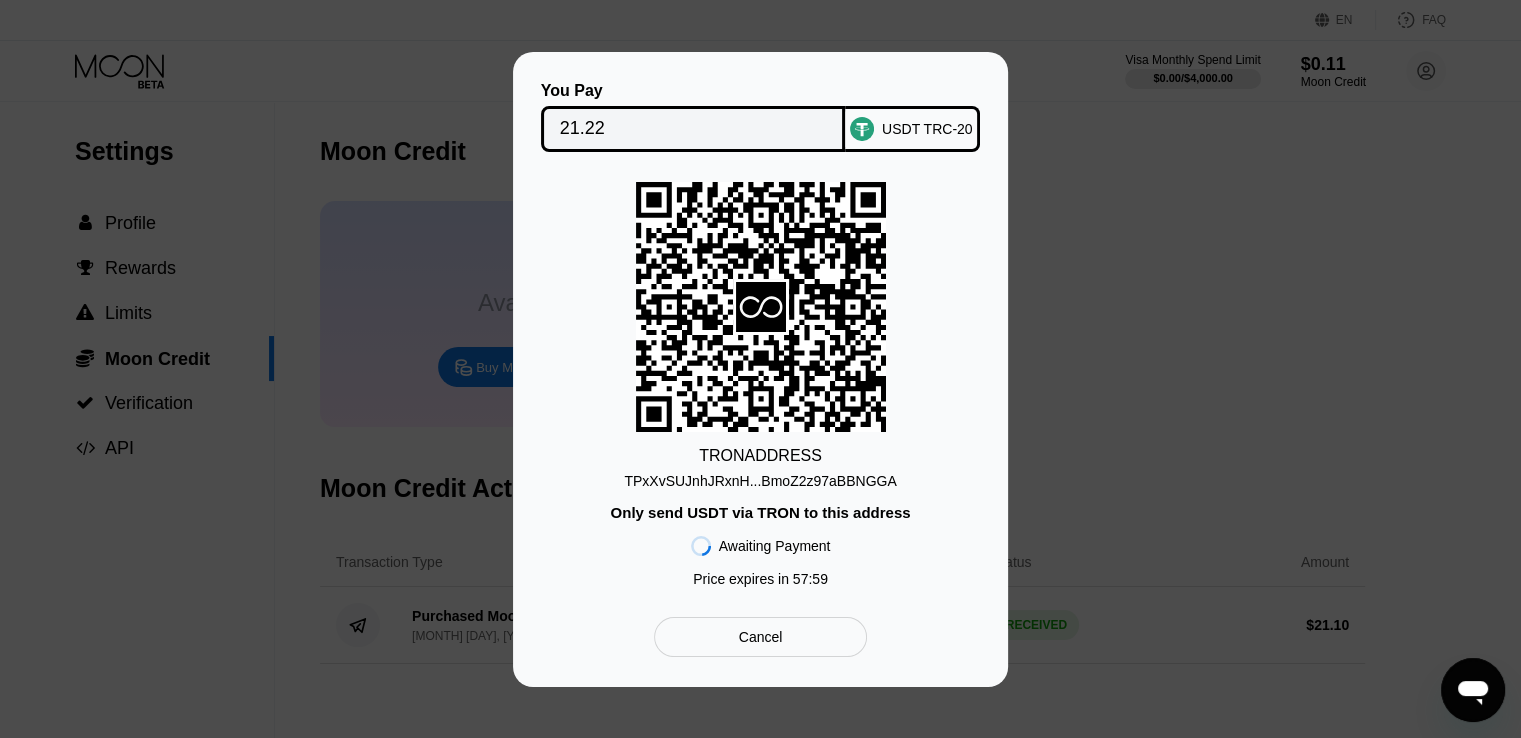 click on "TPxXvSUJnhJRxnH...BmoZ2z97aBBNGGA" at bounding box center (760, 481) 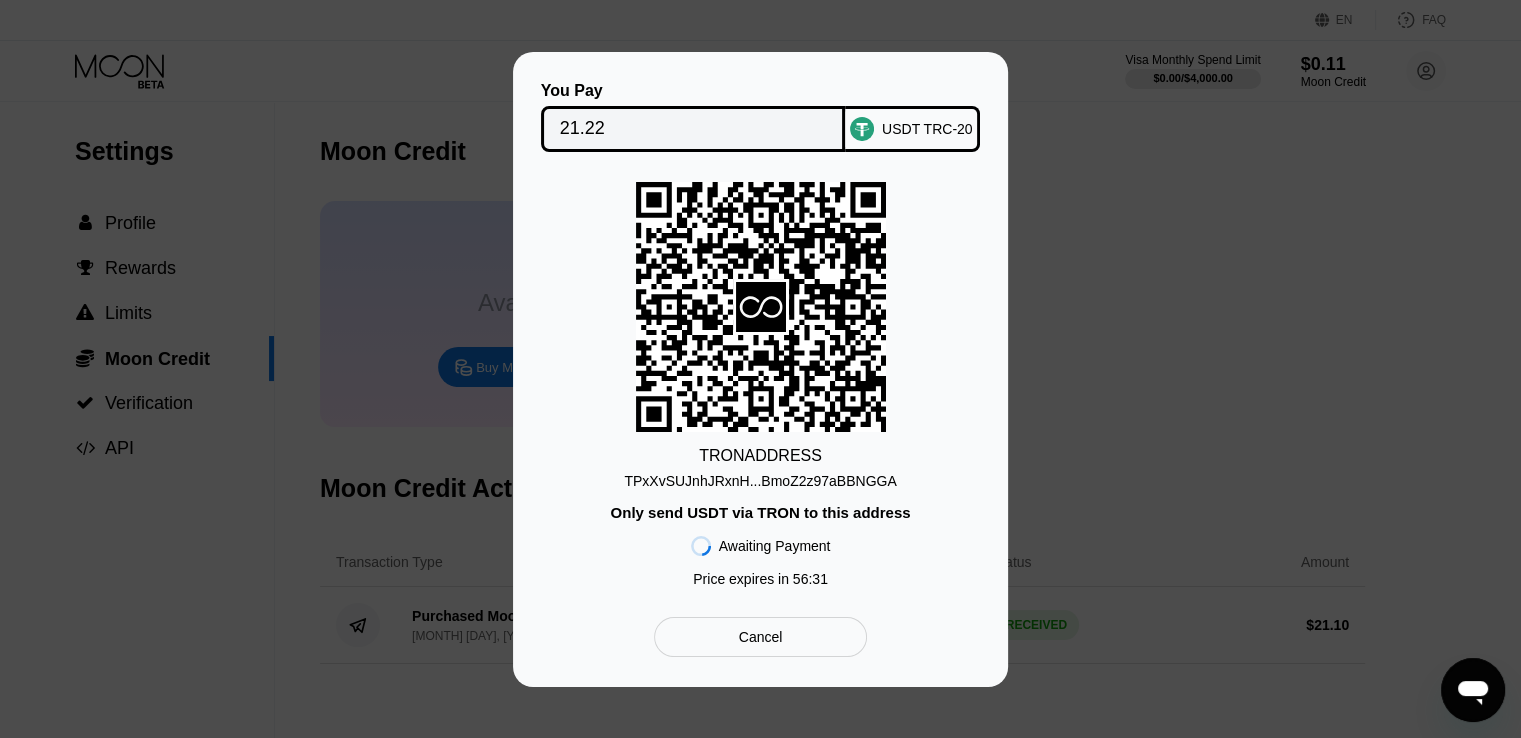click on "You Pay 21.22 USDT TRC-20 TRON  ADDRESS TPxXvSUJnhJRxnH...BmoZ2z97aBBNGGA Only send USDT via TRON to this address Awaiting Payment Price expires in   56 : 31 Cancel" at bounding box center [760, 369] 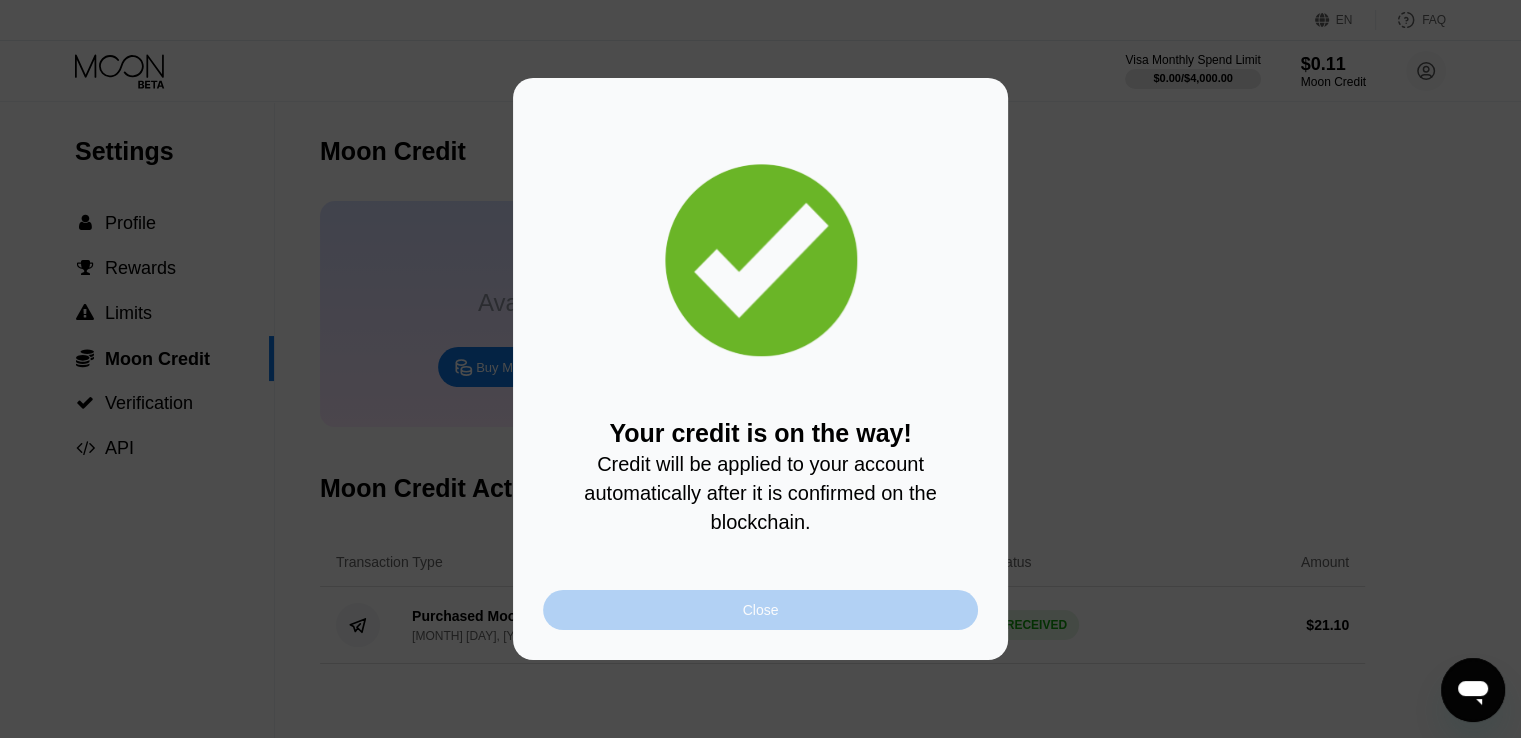 click on "Close" at bounding box center [760, 610] 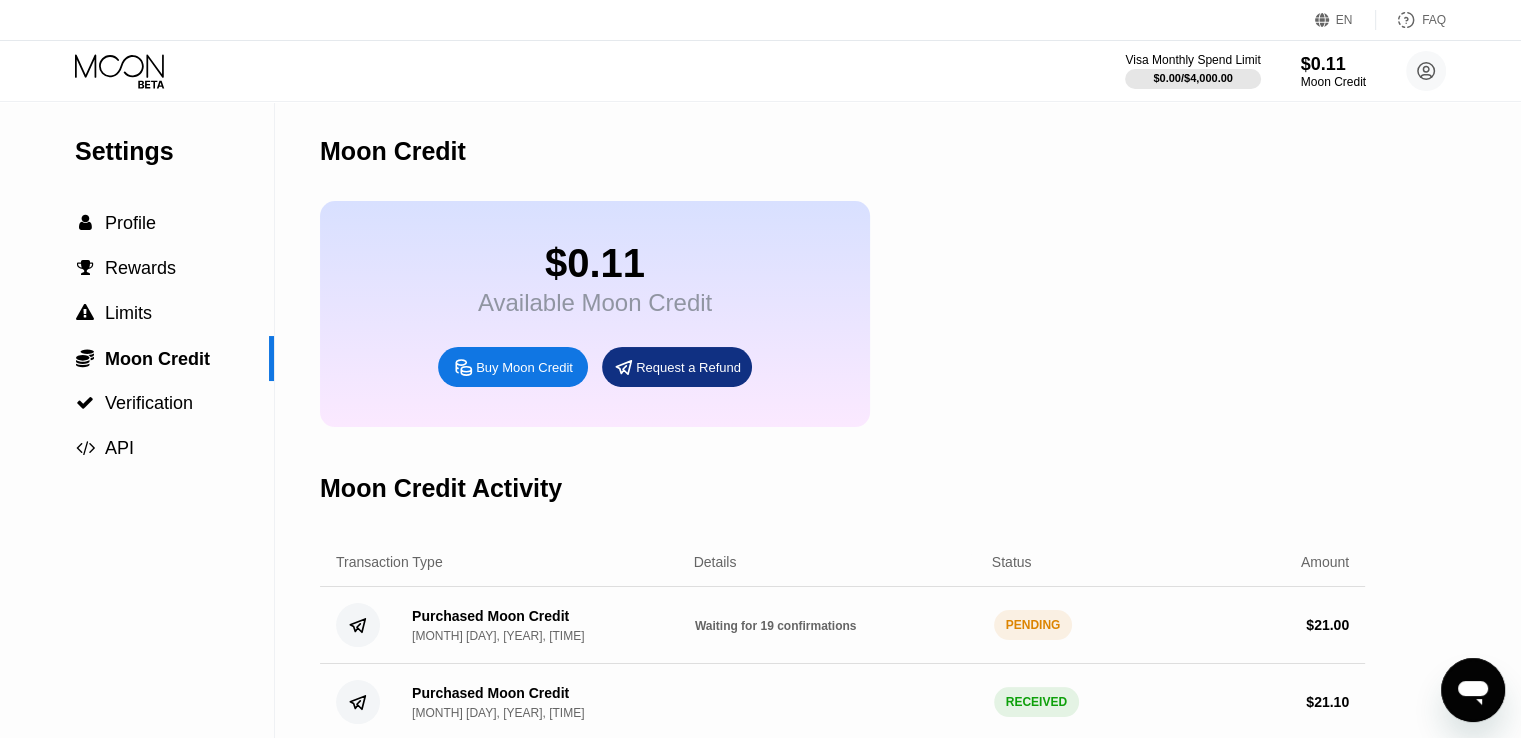 click on "Moon Credit Activity" at bounding box center [842, 488] 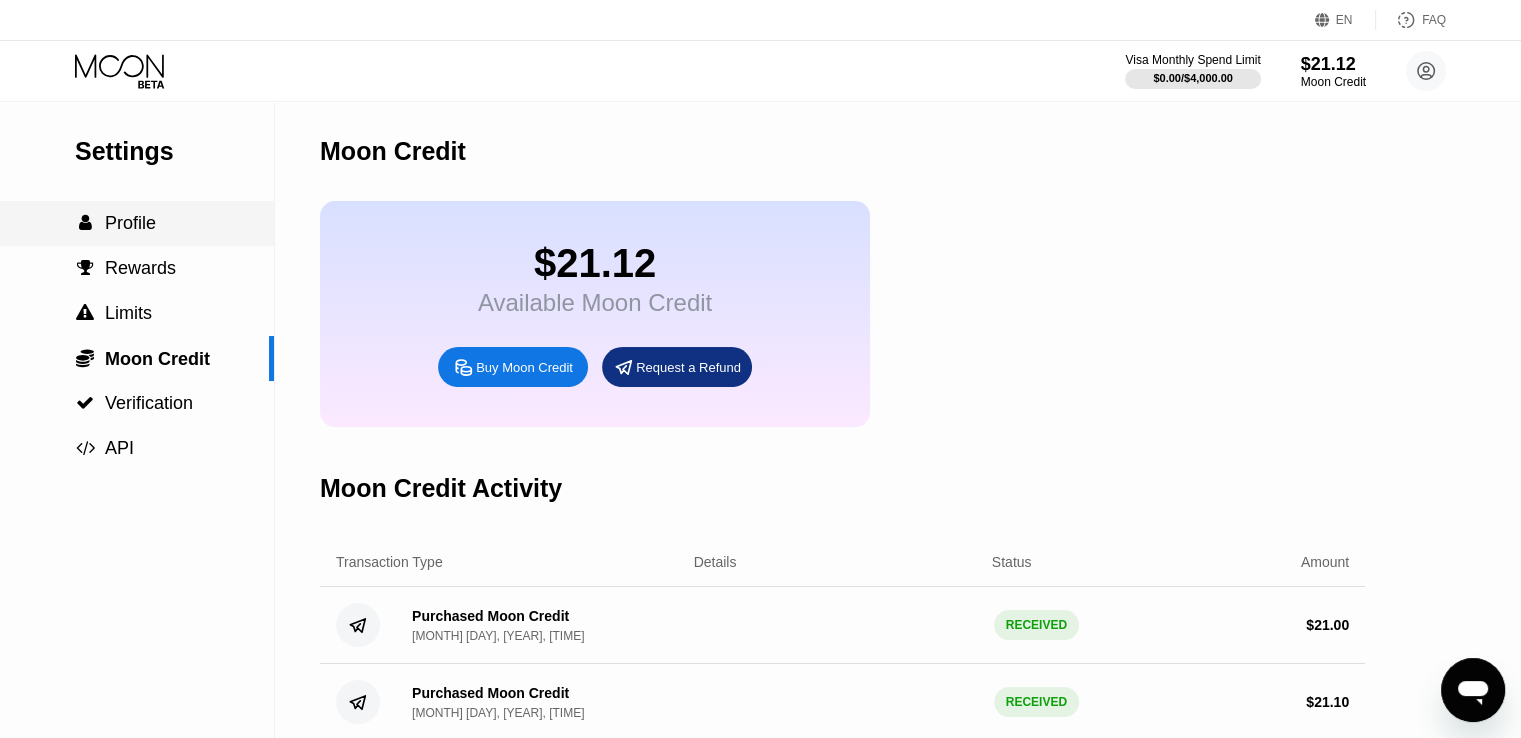 click on "Profile" at bounding box center (130, 223) 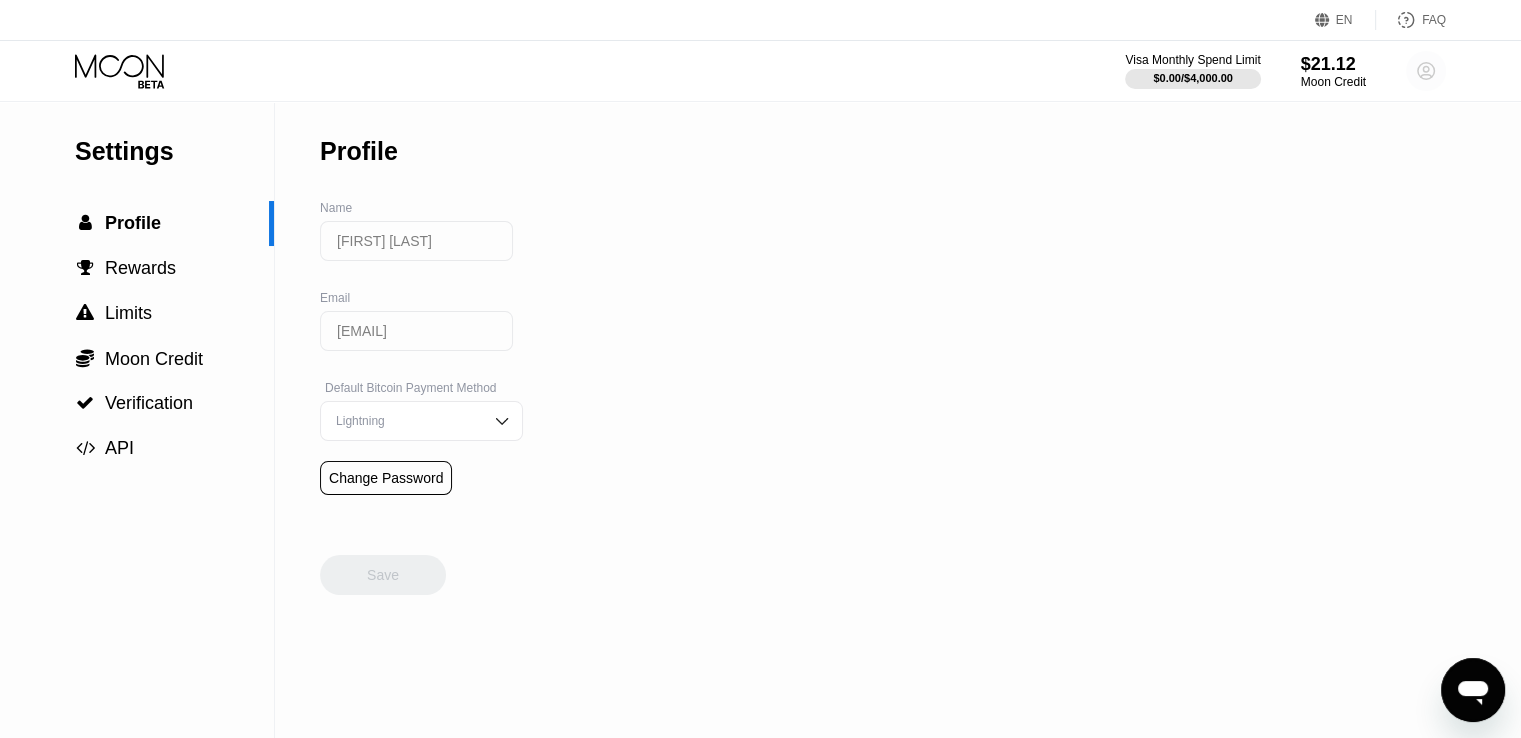 click 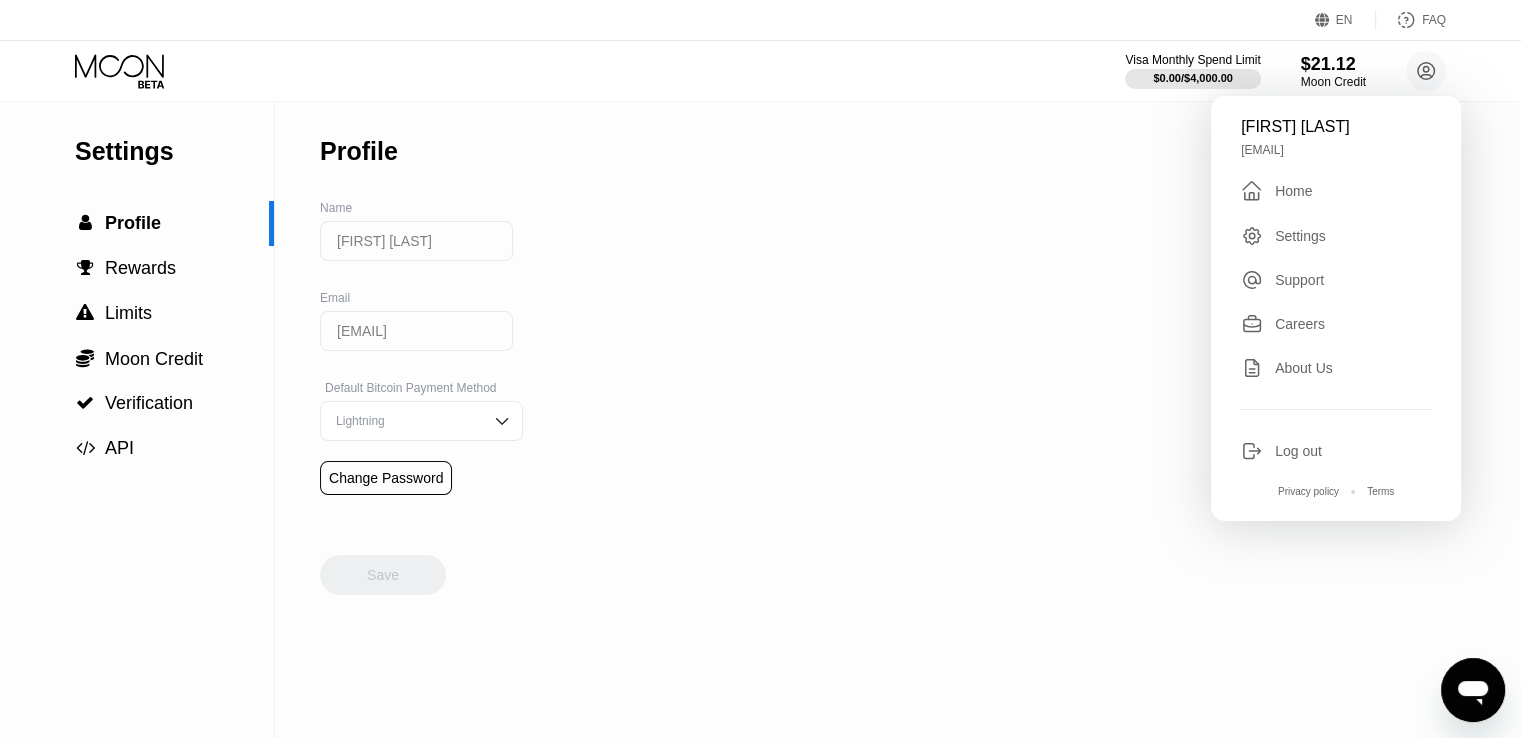 click on "Home" at bounding box center [1293, 191] 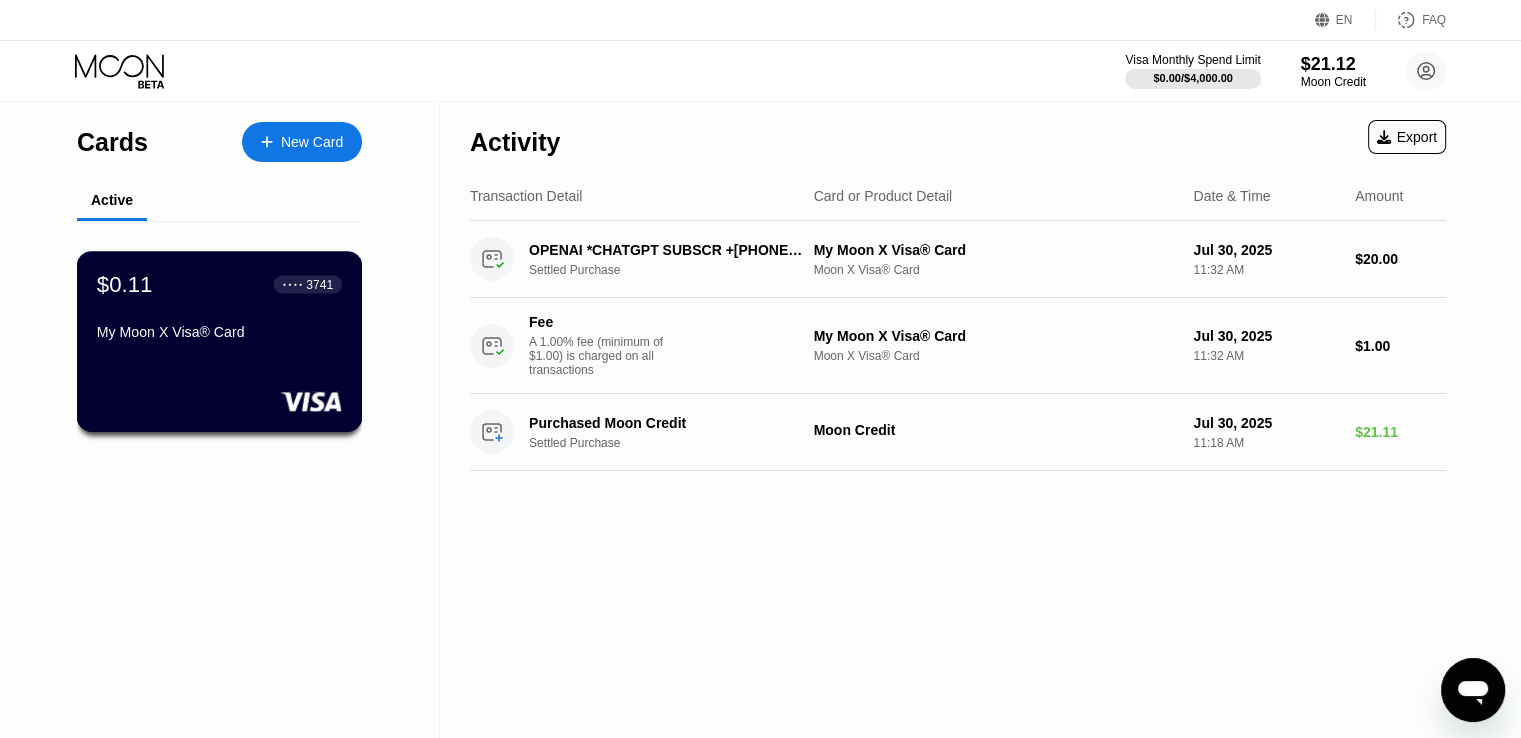 click on "$0.11 ● ● ● ● [CARD_NUMBER] My Moon X Visa® Card" at bounding box center [219, 309] 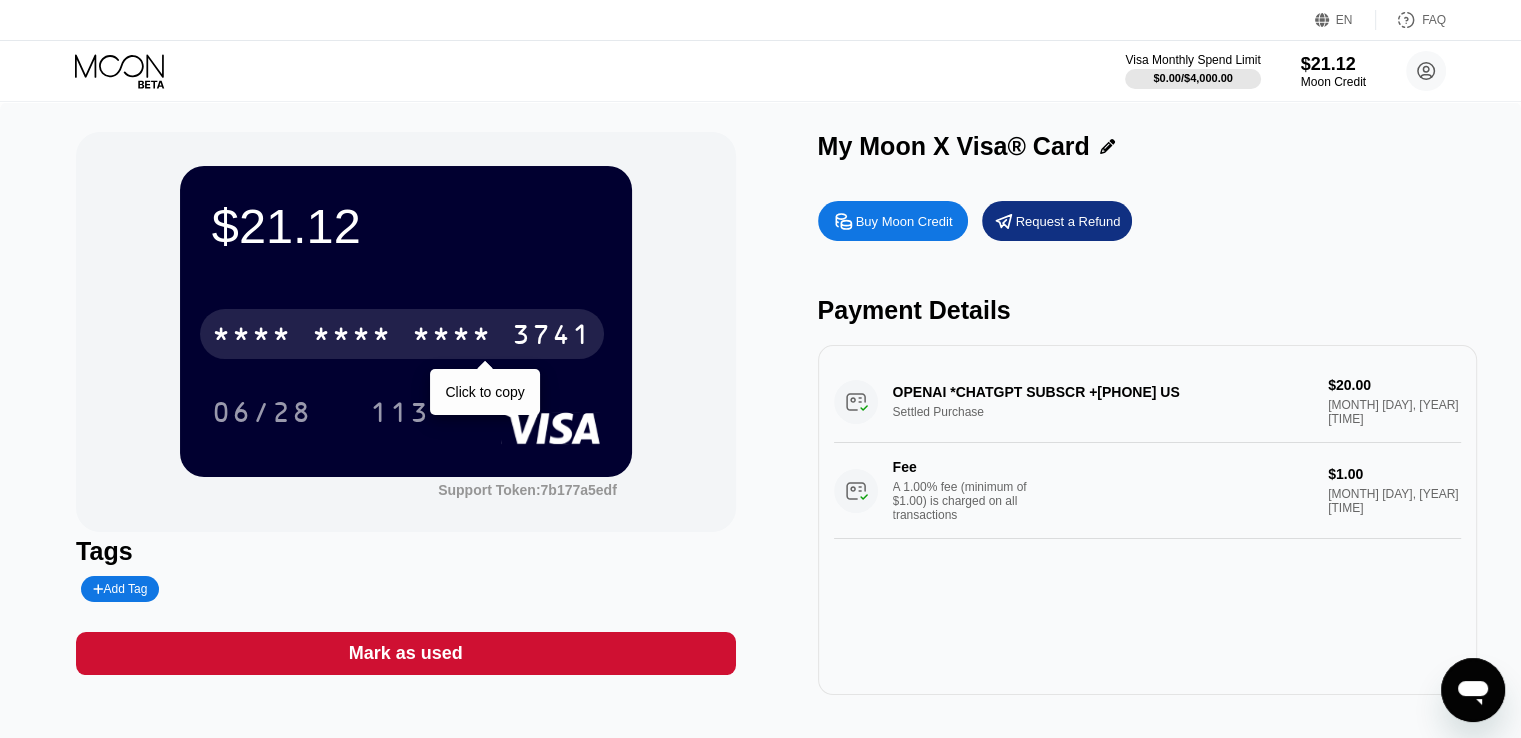 click on "* * * *" at bounding box center [452, 337] 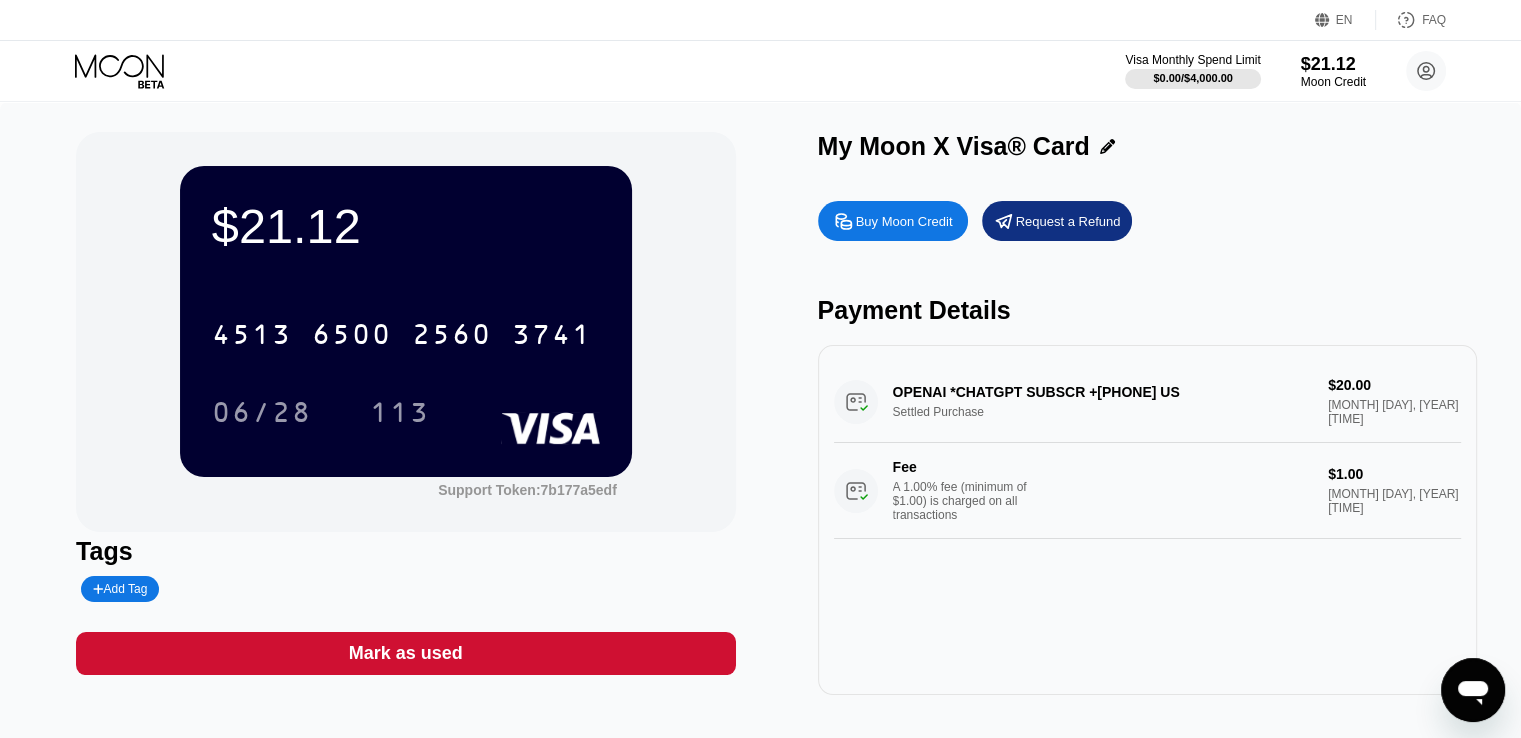 click on "$21.12 [CARD_NUMBER] [MM]/[YY] [CARD_NUMBER] Support Token: [TOKEN] Tags Add Tag Mark as used My Moon X Visa® Card Buy Moon Credit Request a Refund Payment Details OPENAI *CHATGPT SUBSCR +[PHONE] US Settled Purchase $20.00 [MONTH] [DAY], [YEAR] [TIME] Fee A 1.00% fee (minimum of $1.00) is charged on all transactions $1.00 [MONTH] [DAY], [YEAR] [TIME]" at bounding box center [760, 413] 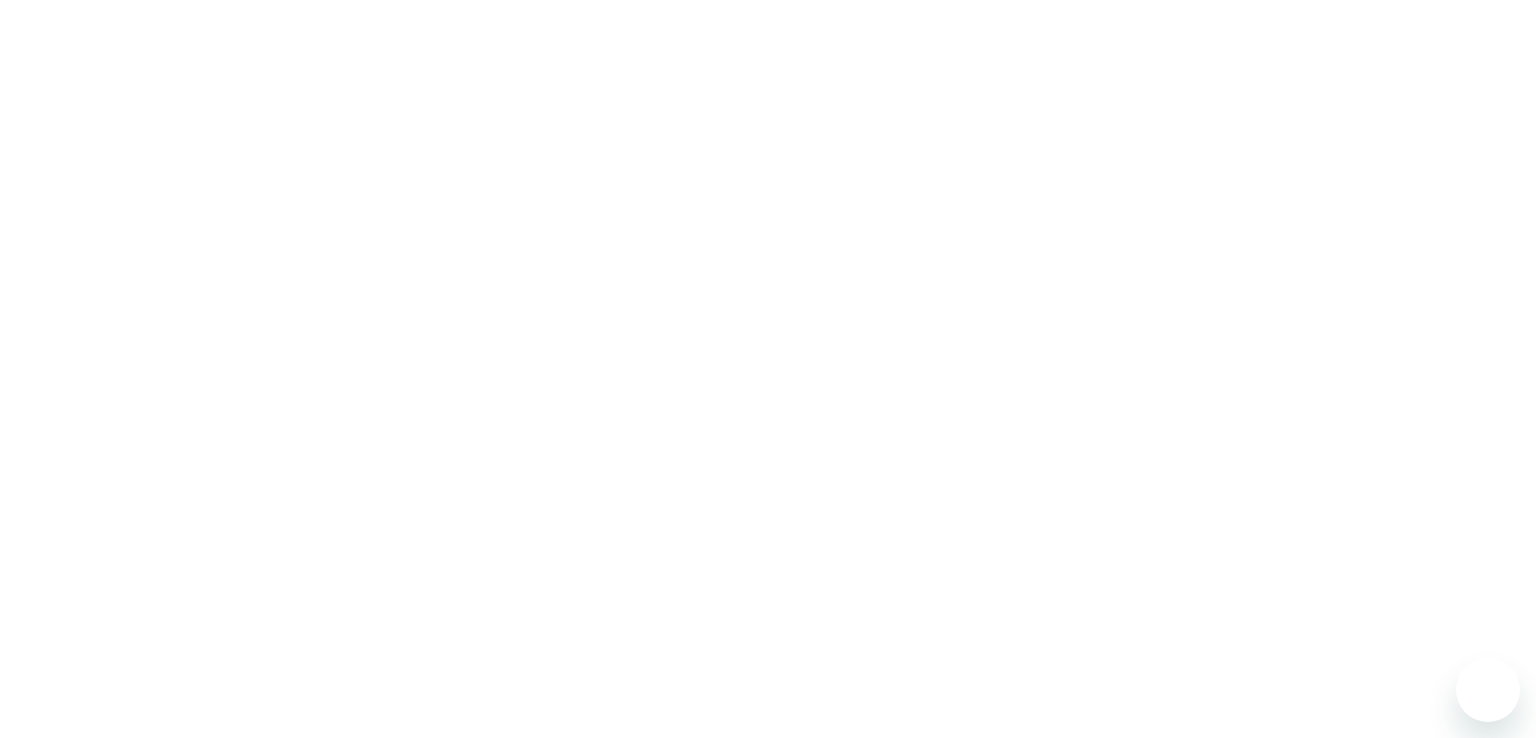 scroll, scrollTop: 0, scrollLeft: 0, axis: both 